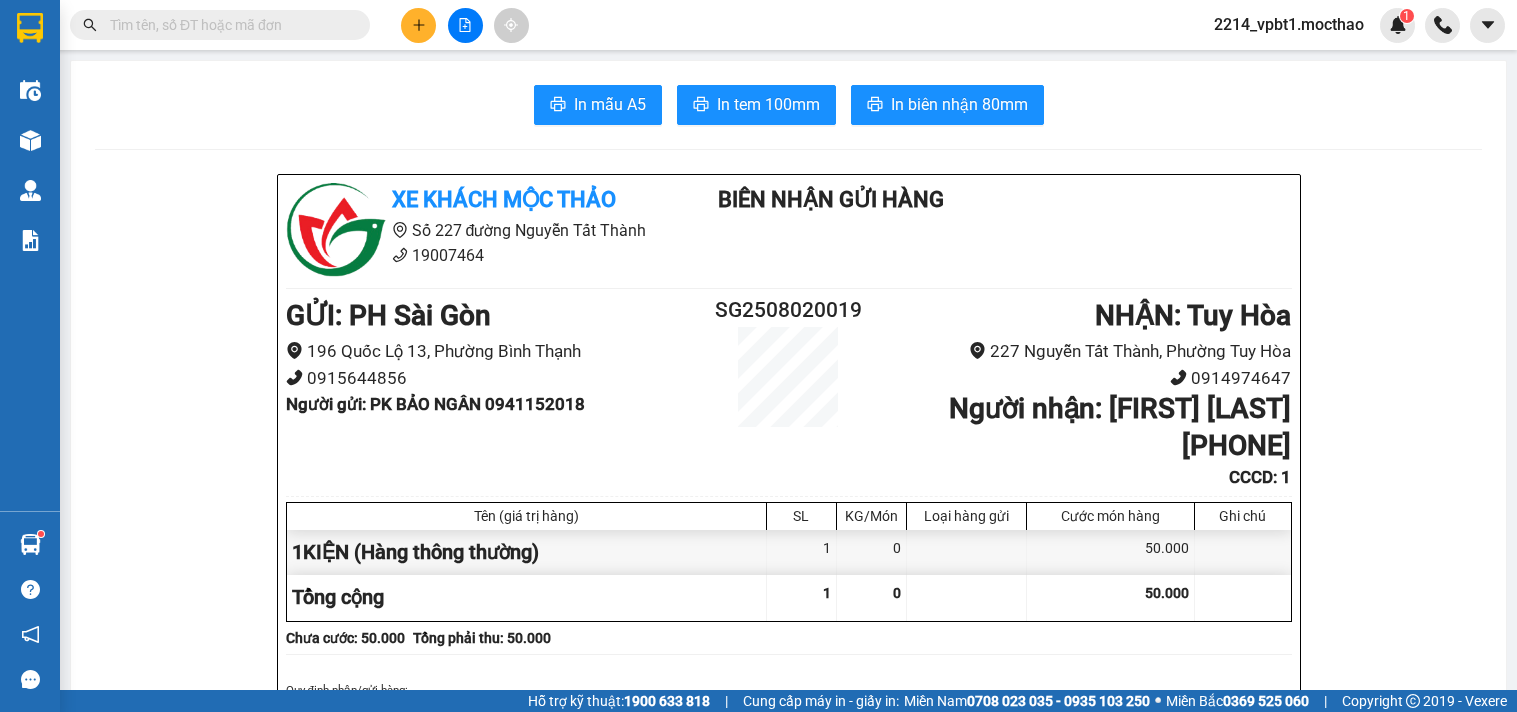 scroll, scrollTop: 0, scrollLeft: 0, axis: both 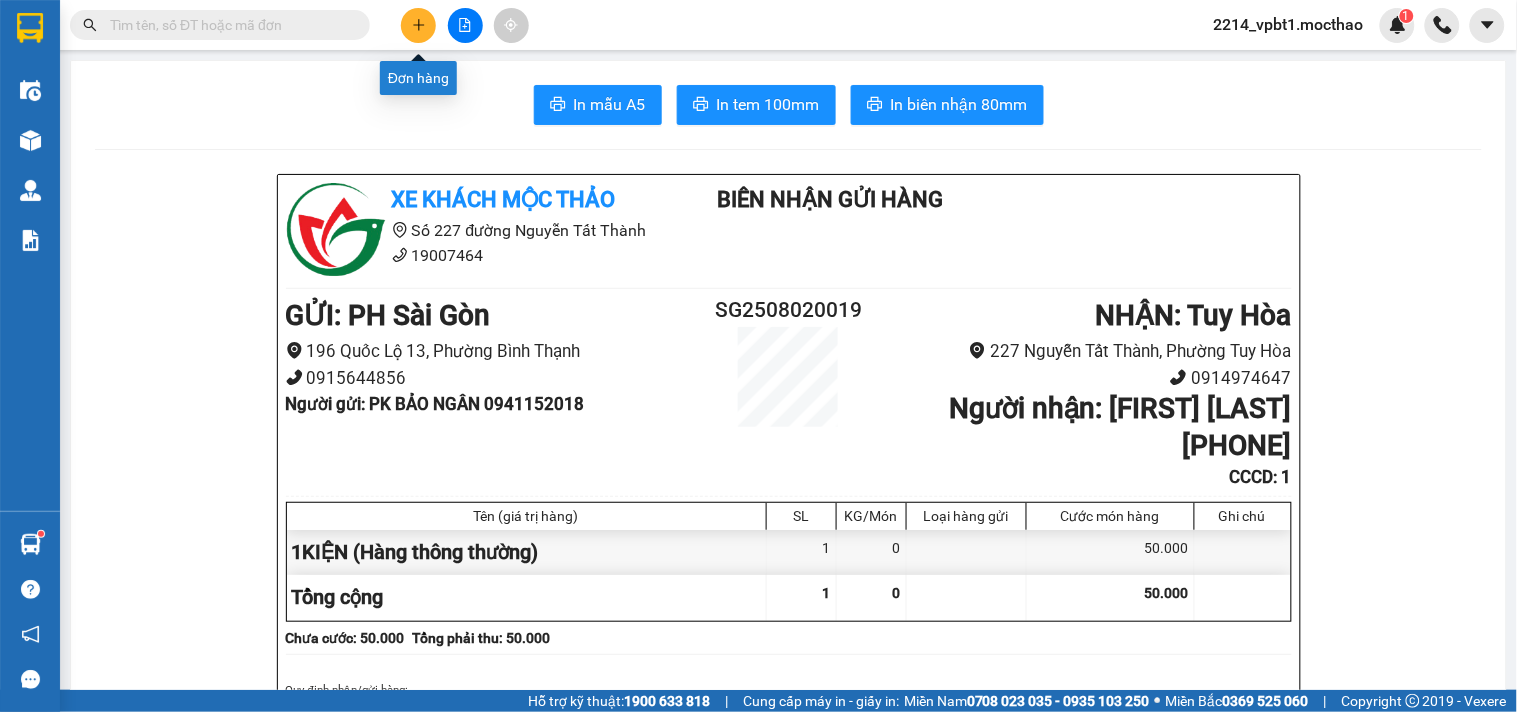 click at bounding box center (418, 25) 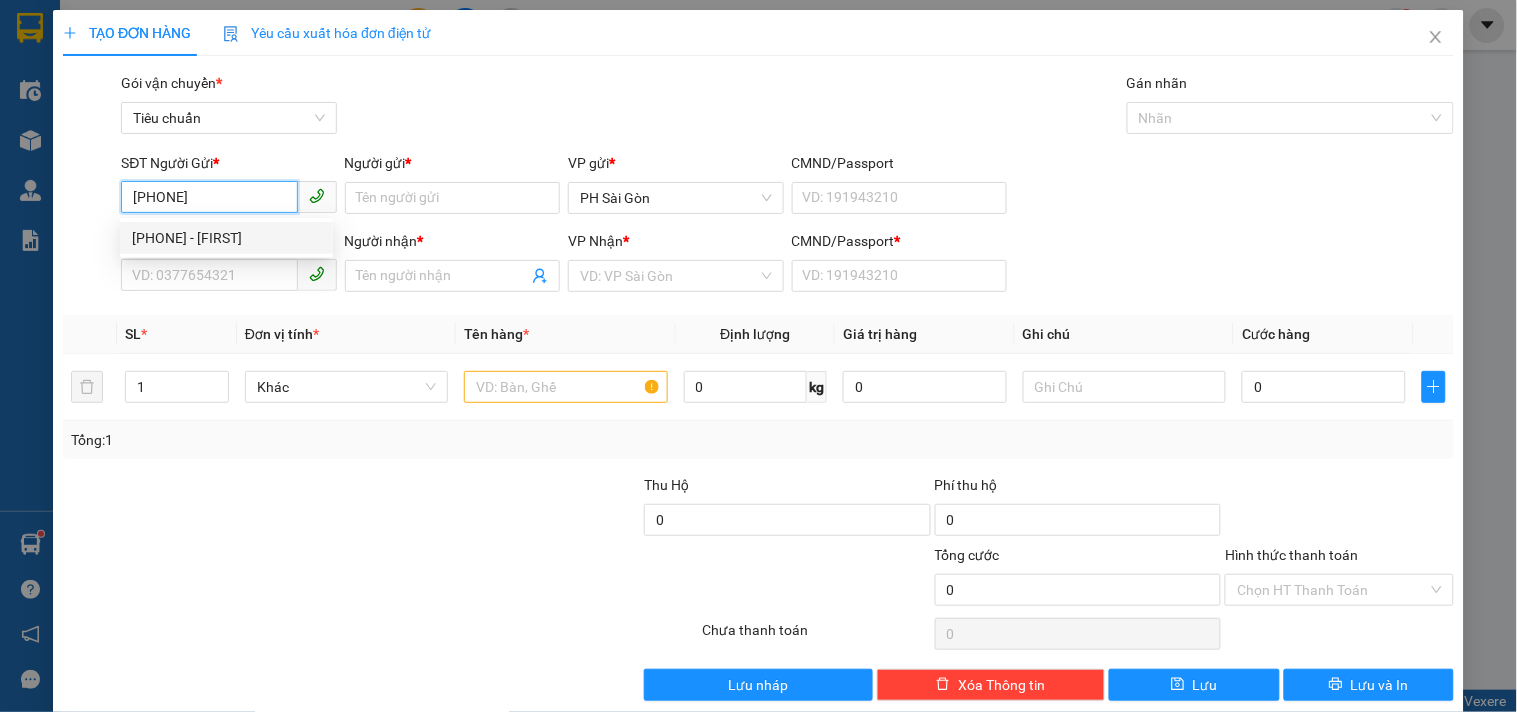 click on "[PHONE] - [FIRST]" at bounding box center [226, 238] 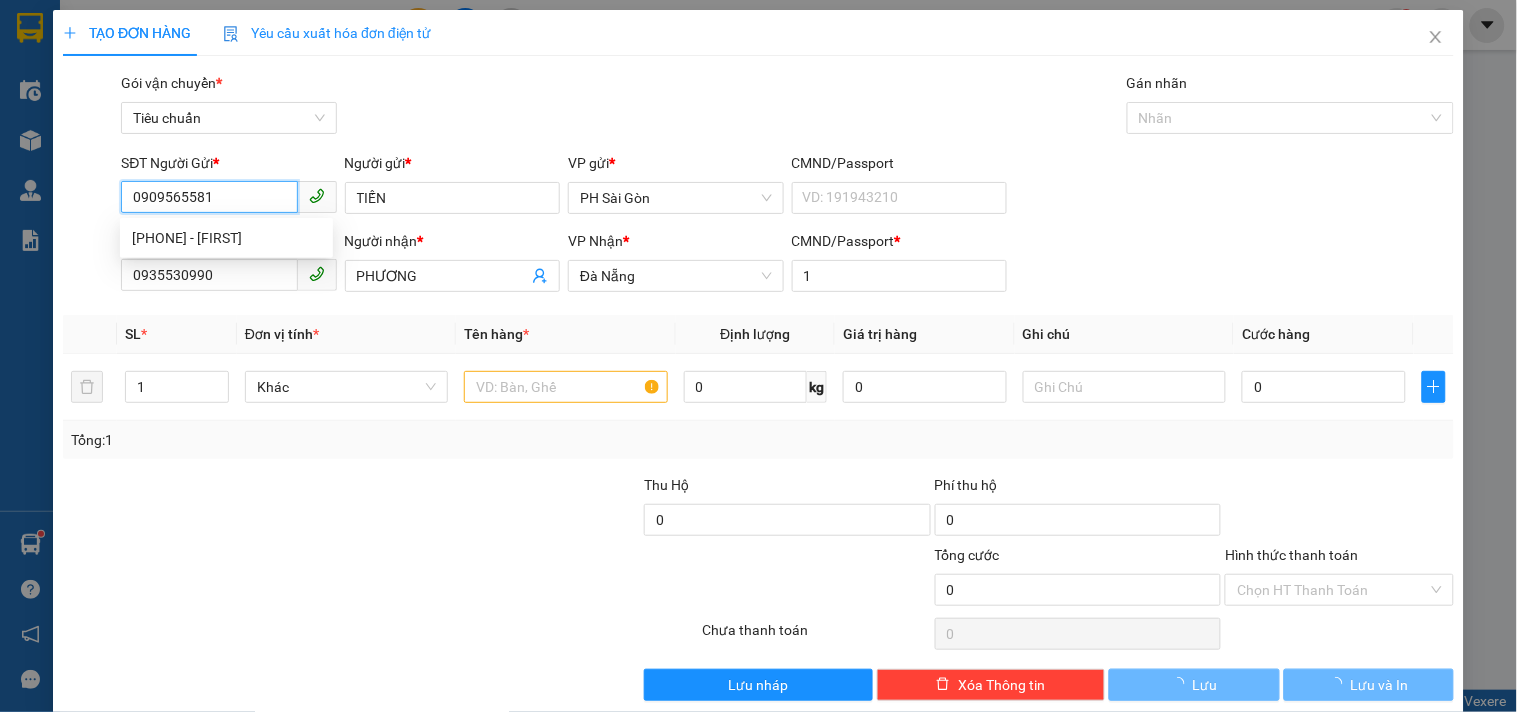 type on "500.000" 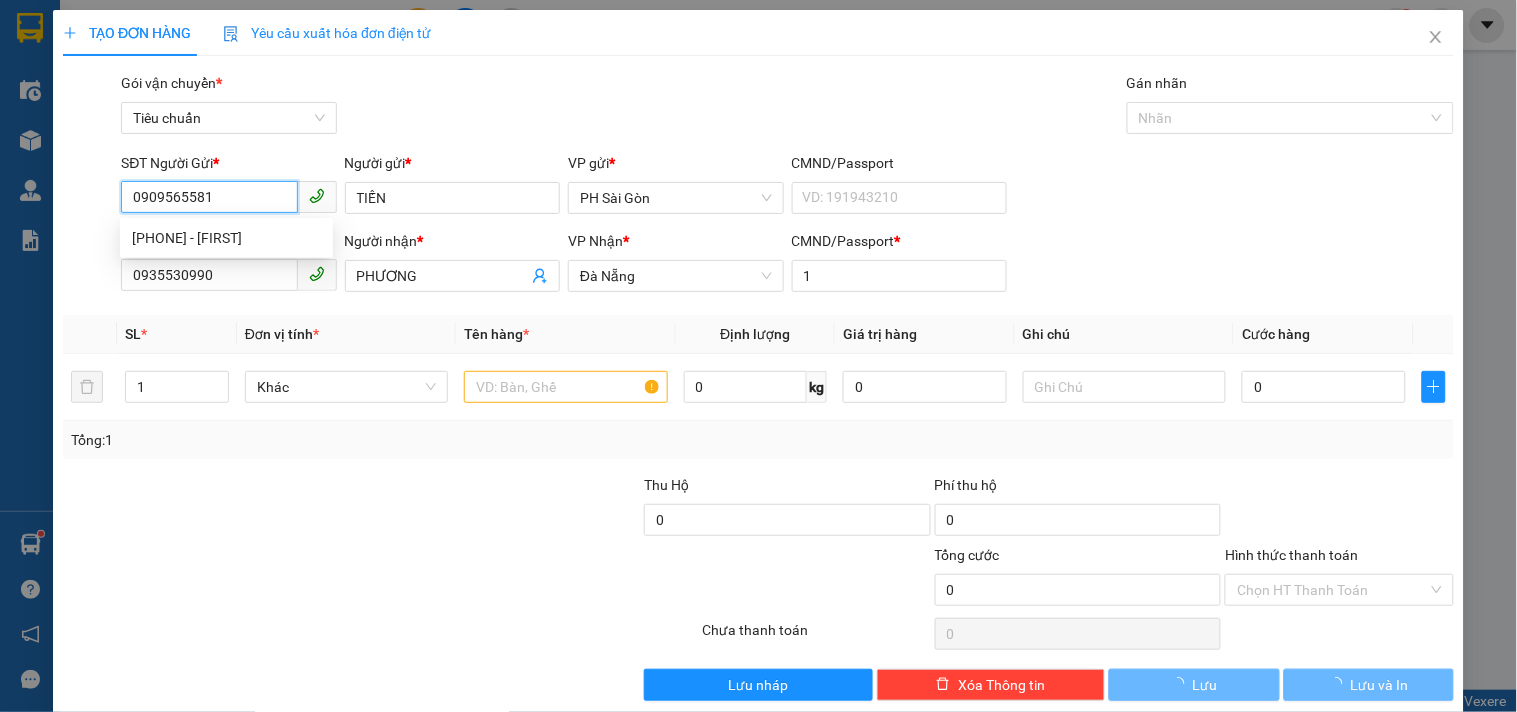type on "500.000" 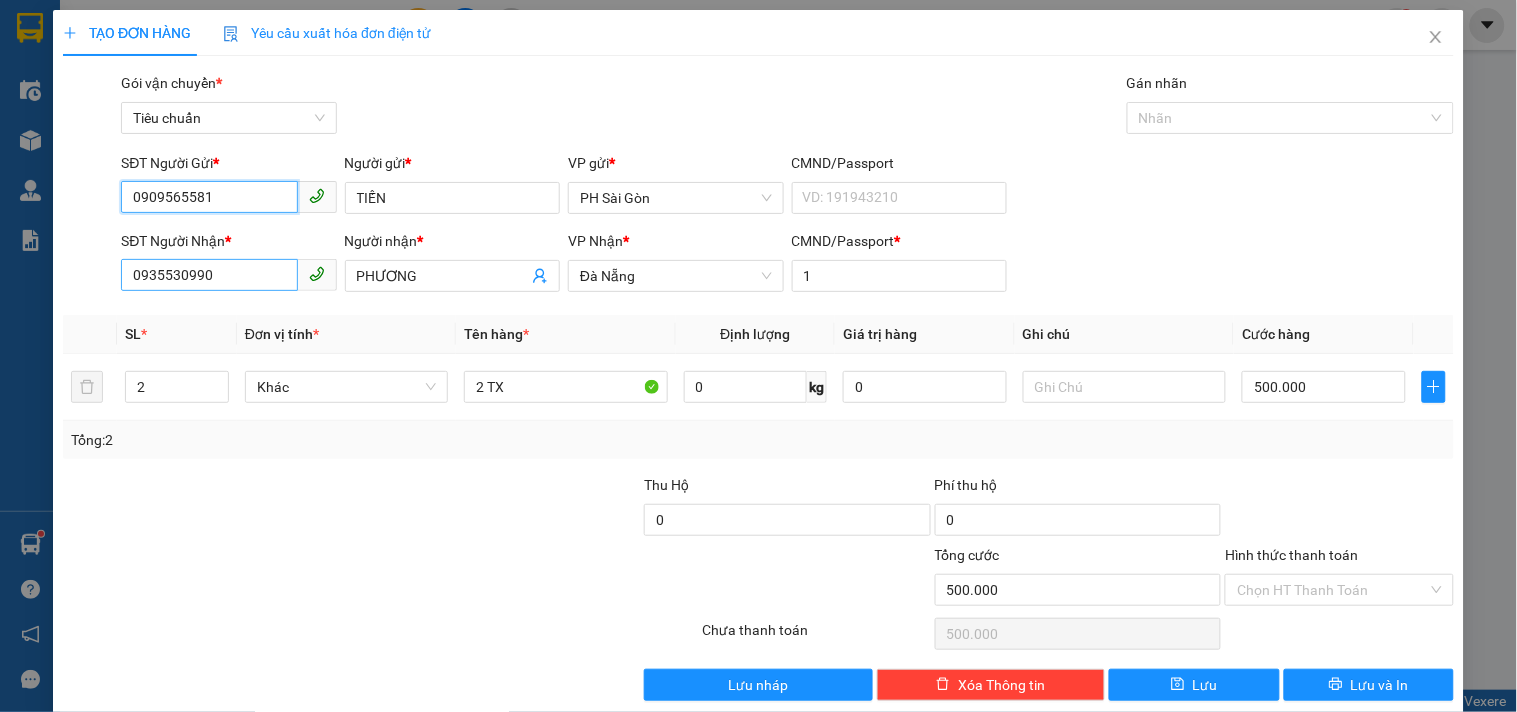 type on "0909565581" 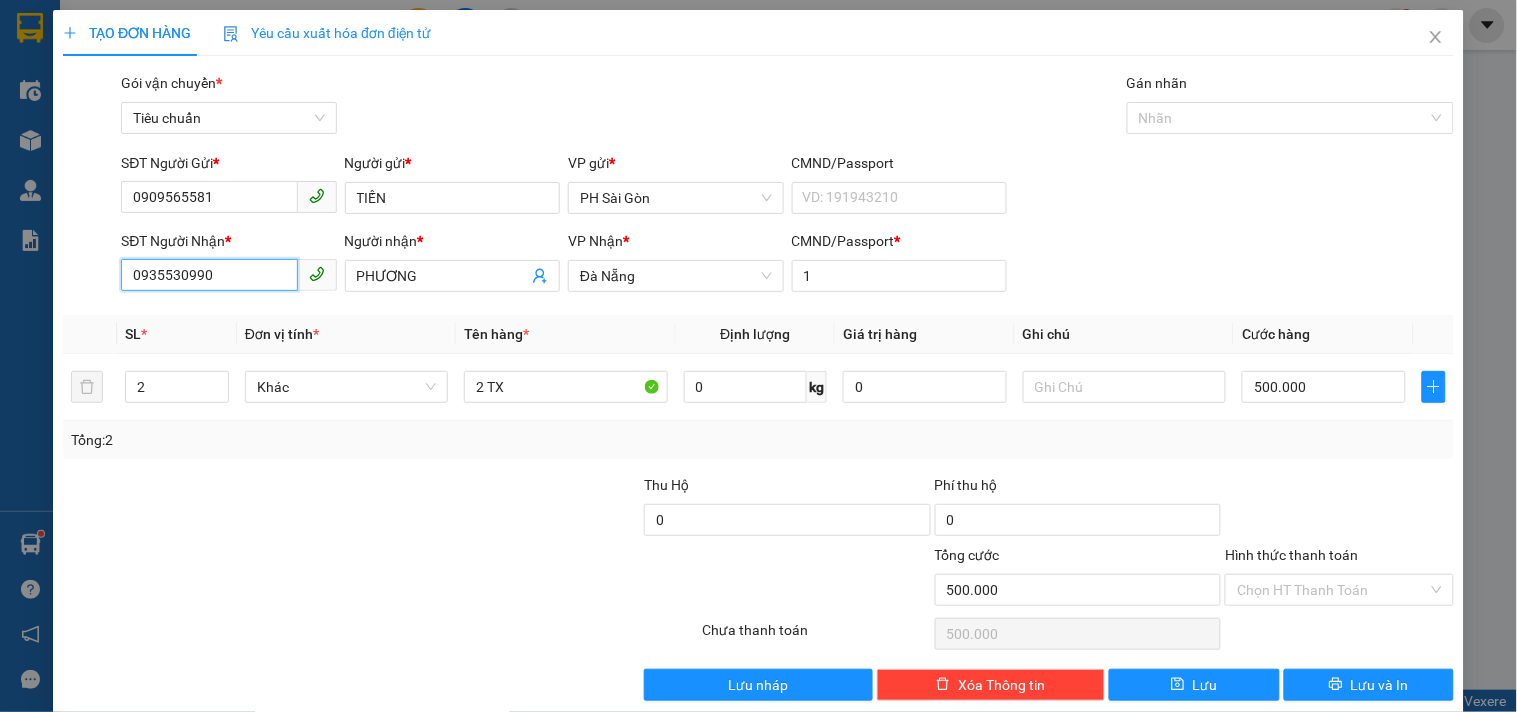 drag, startPoint x: 223, startPoint y: 277, endPoint x: 0, endPoint y: 356, distance: 236.5798 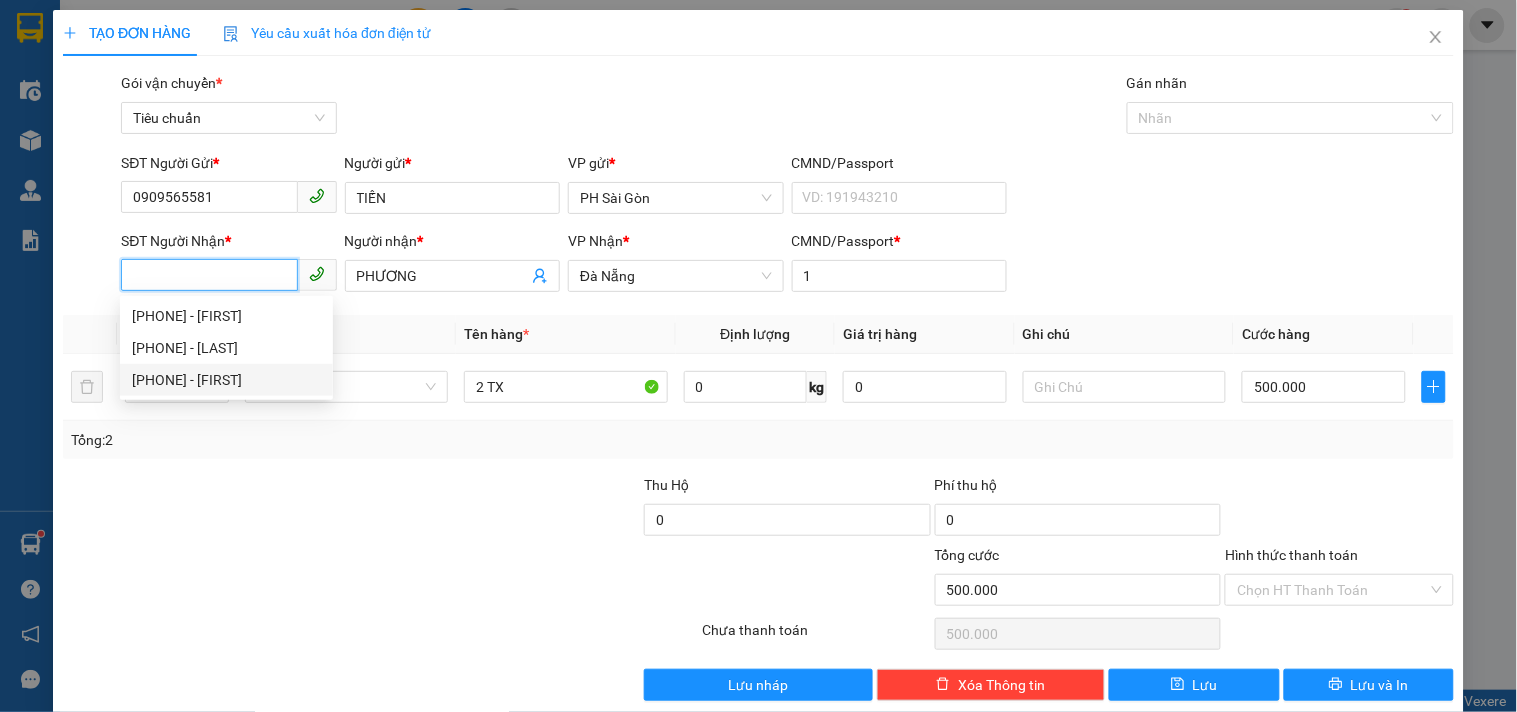 click on "[PHONE] - [FIRST]" at bounding box center [226, 380] 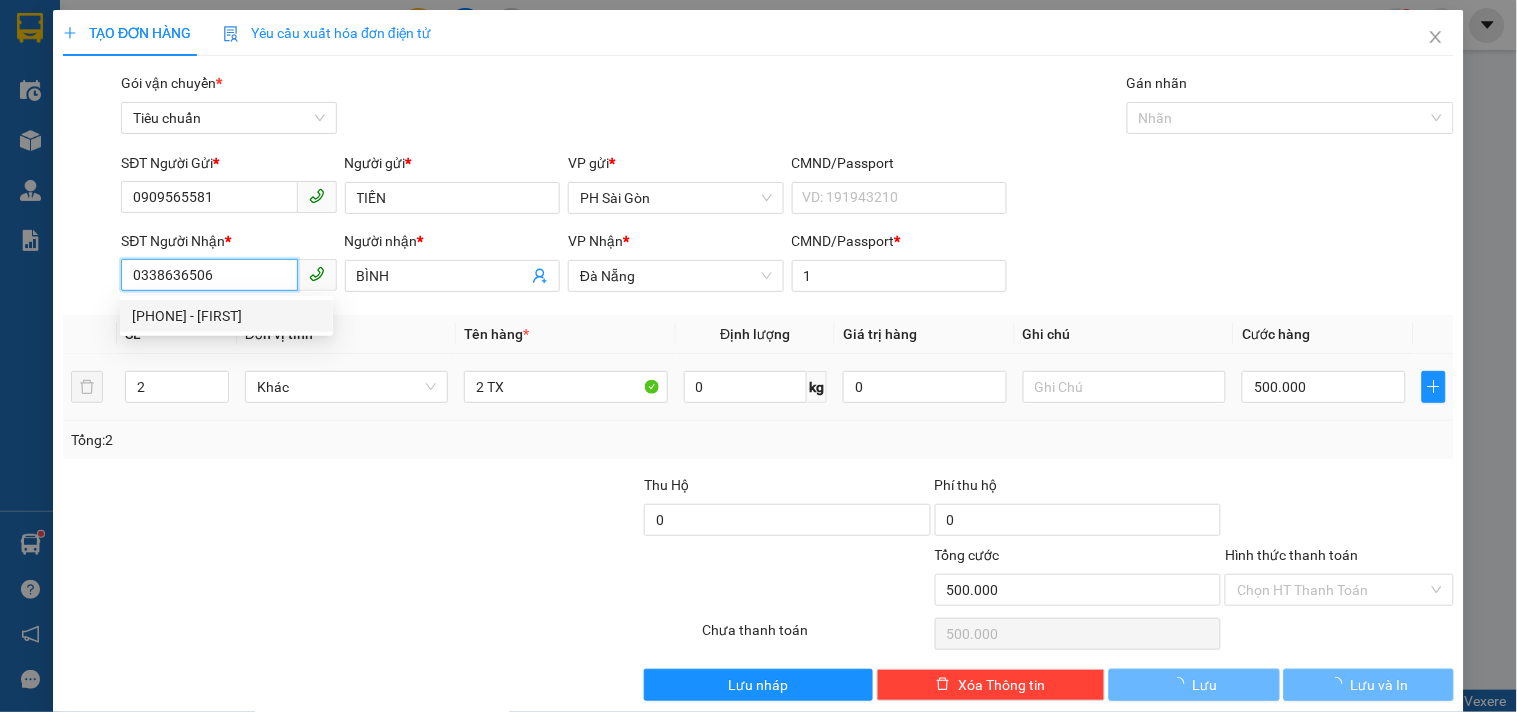 type on "400.000" 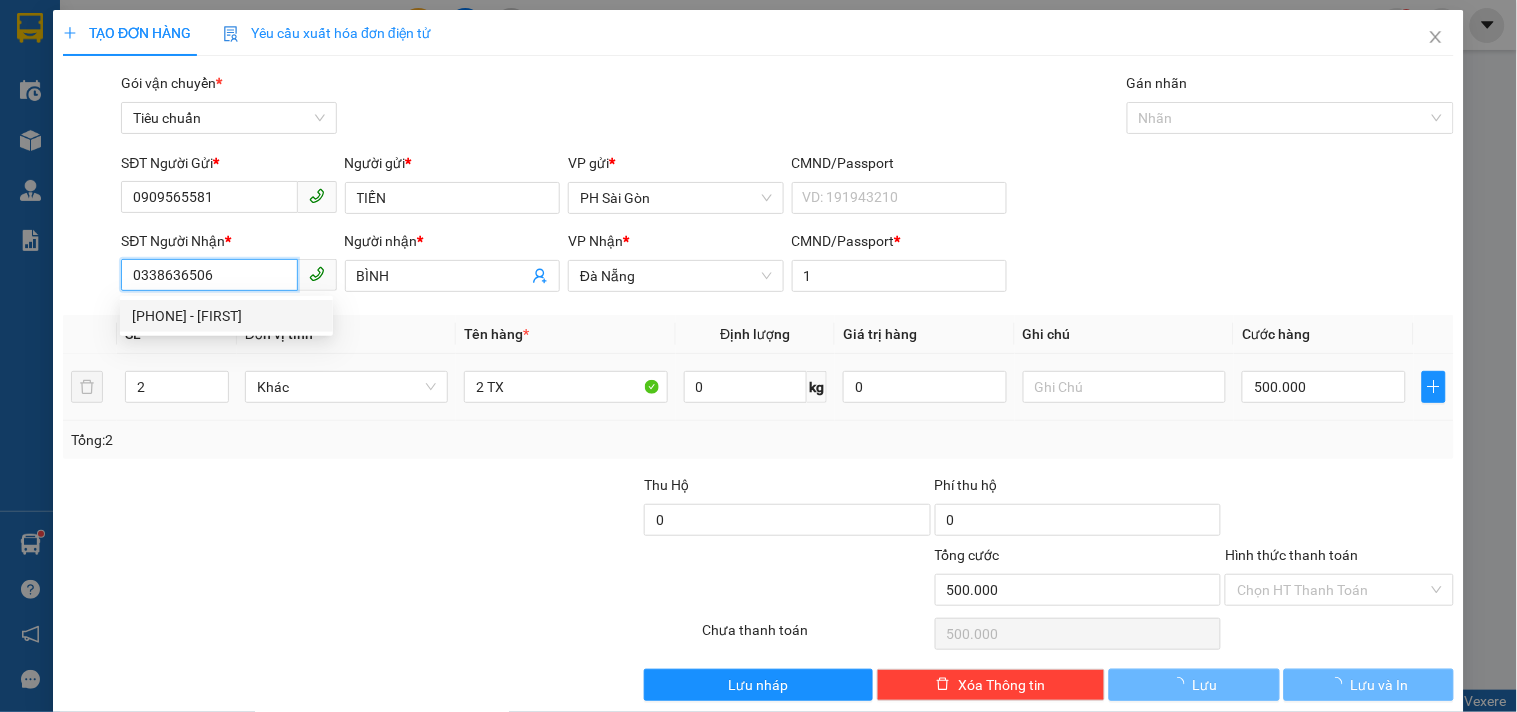 type on "400.000" 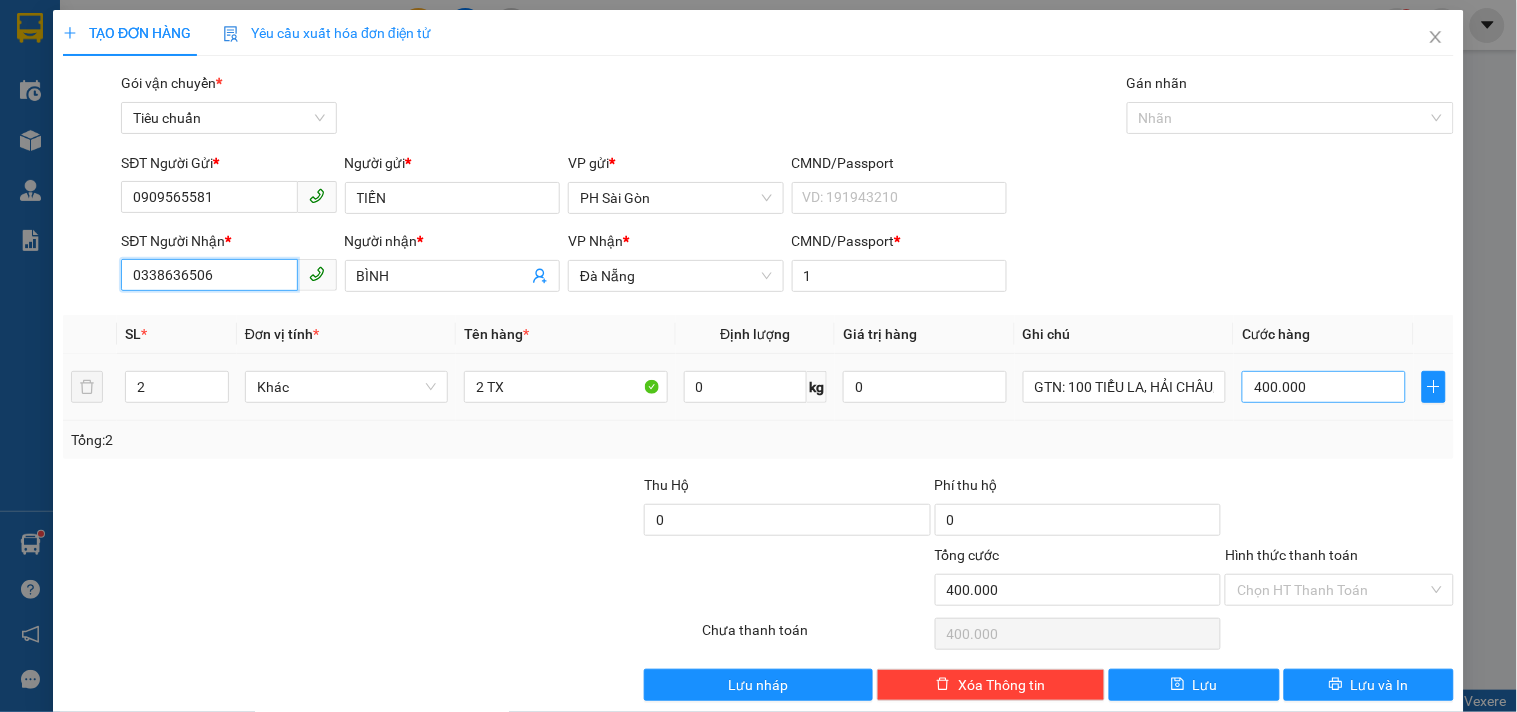 type on "0338636506" 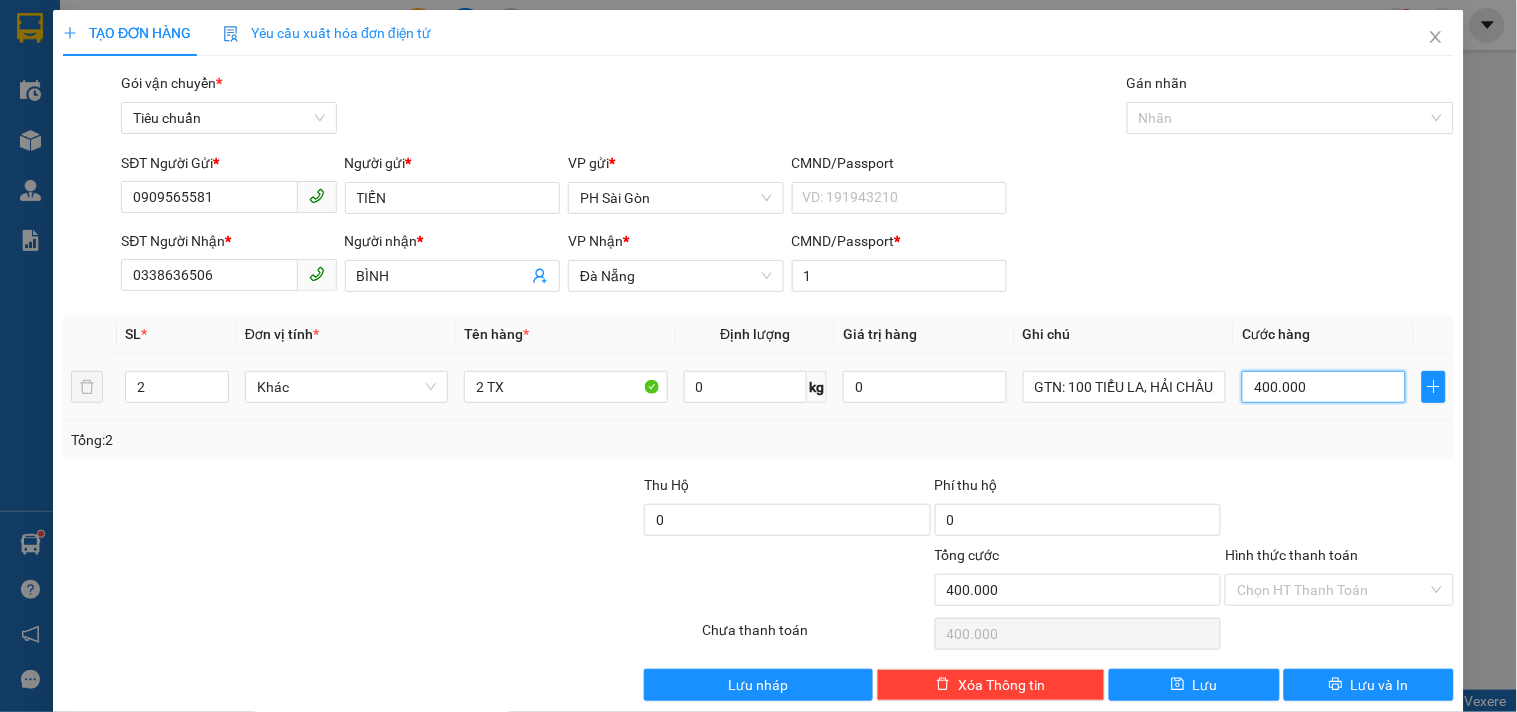 click on "400.000" at bounding box center (1324, 387) 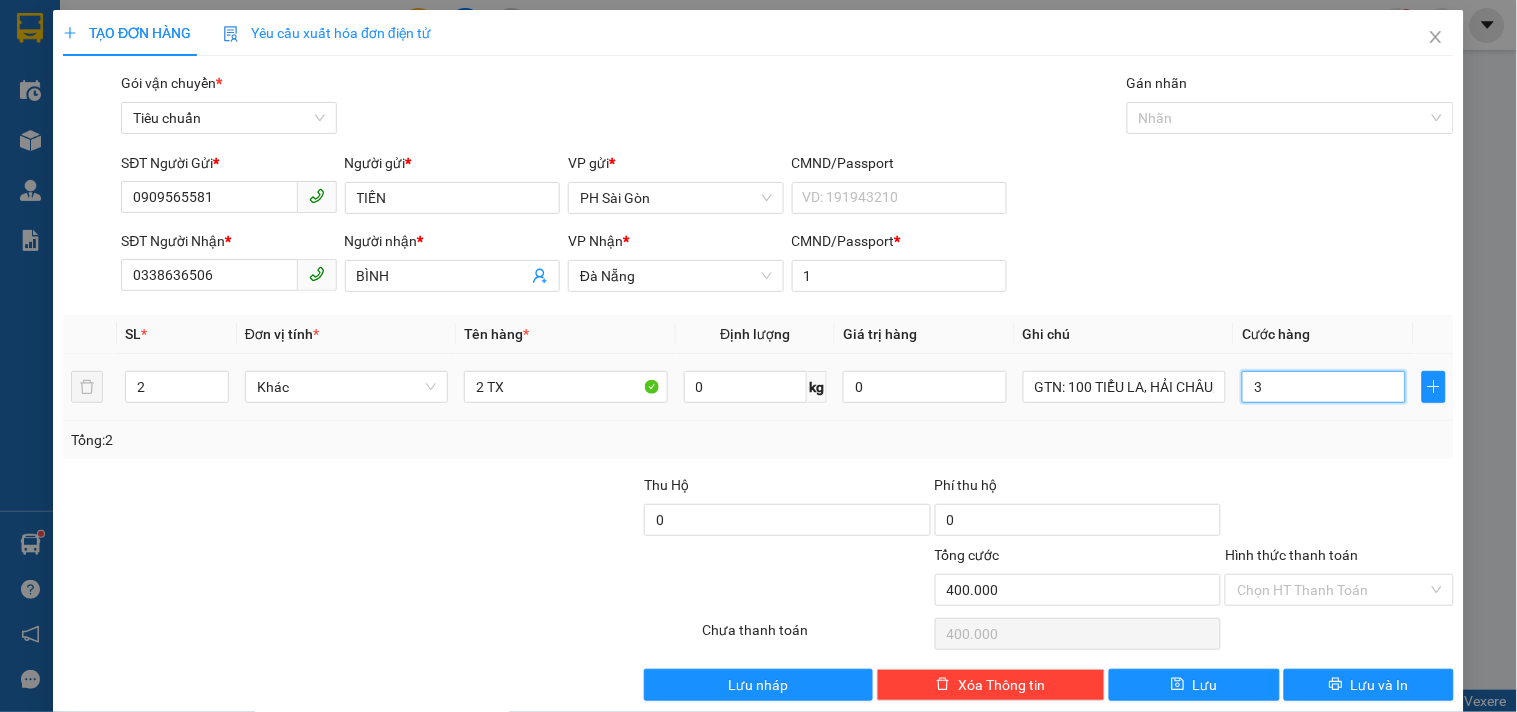 type on "36" 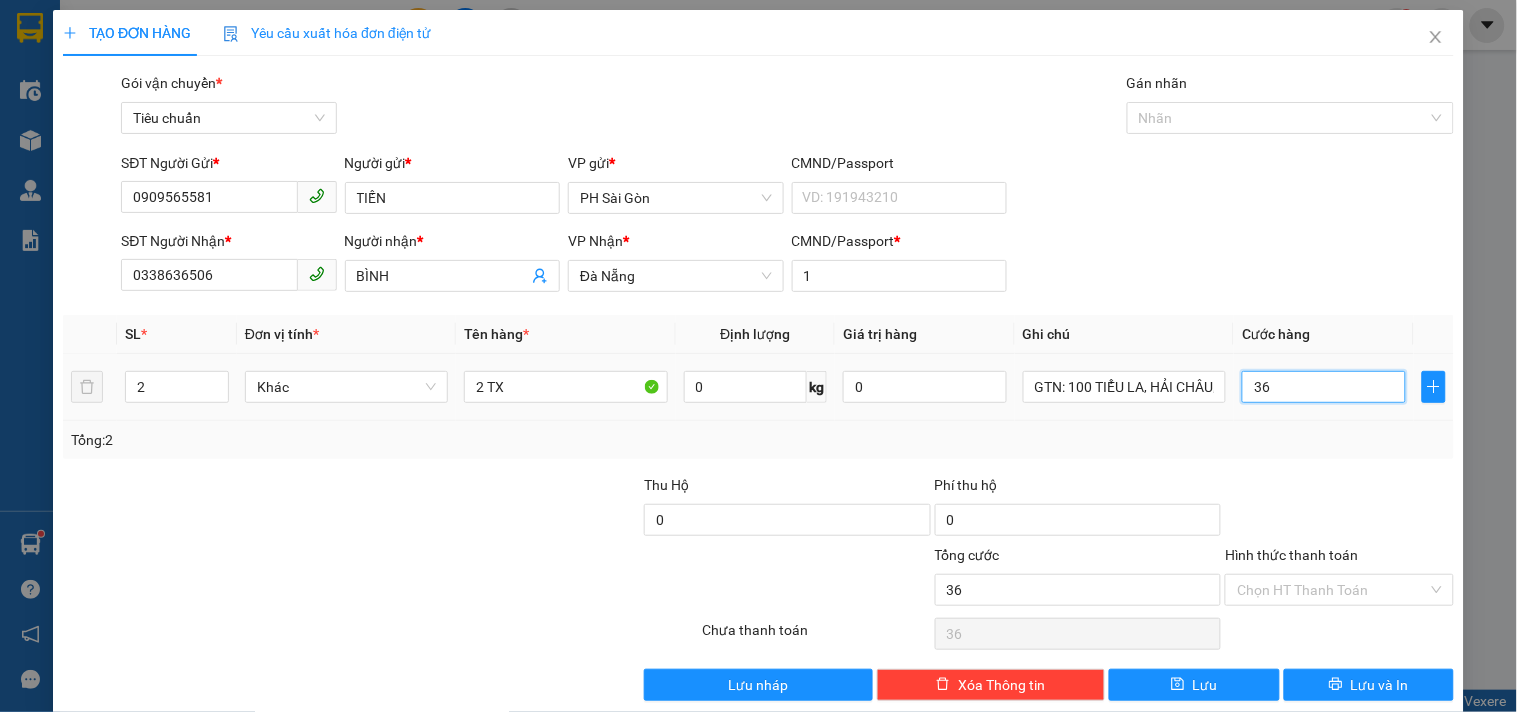type on "3" 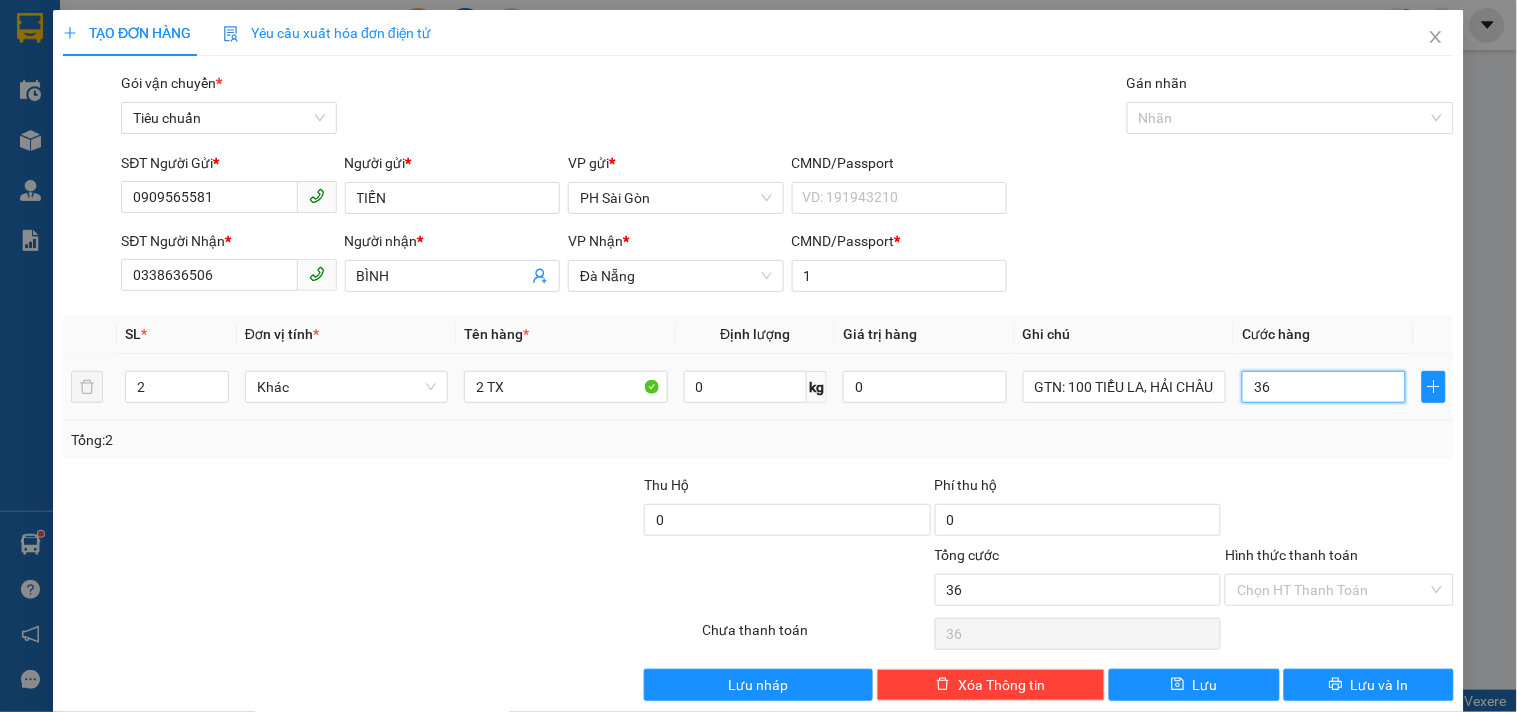 type on "3" 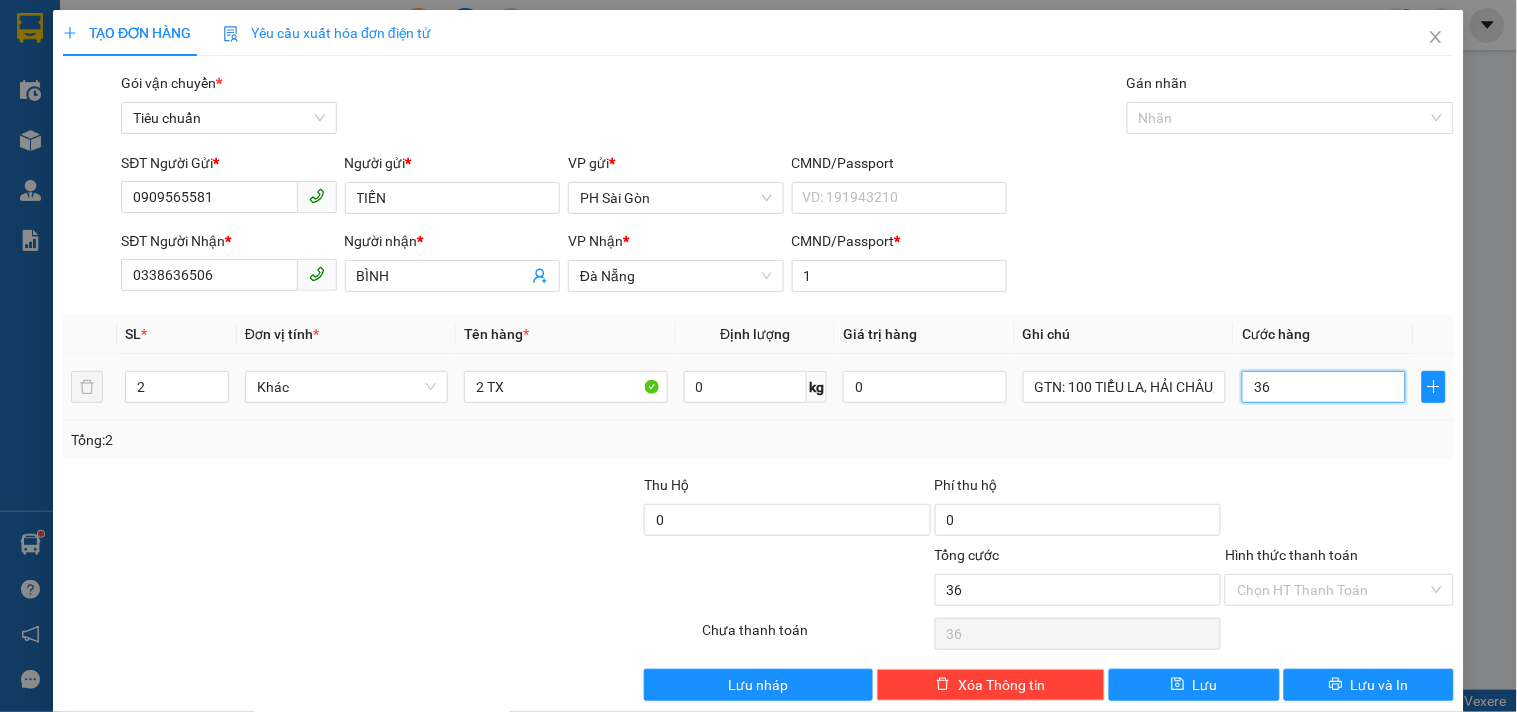 type on "3" 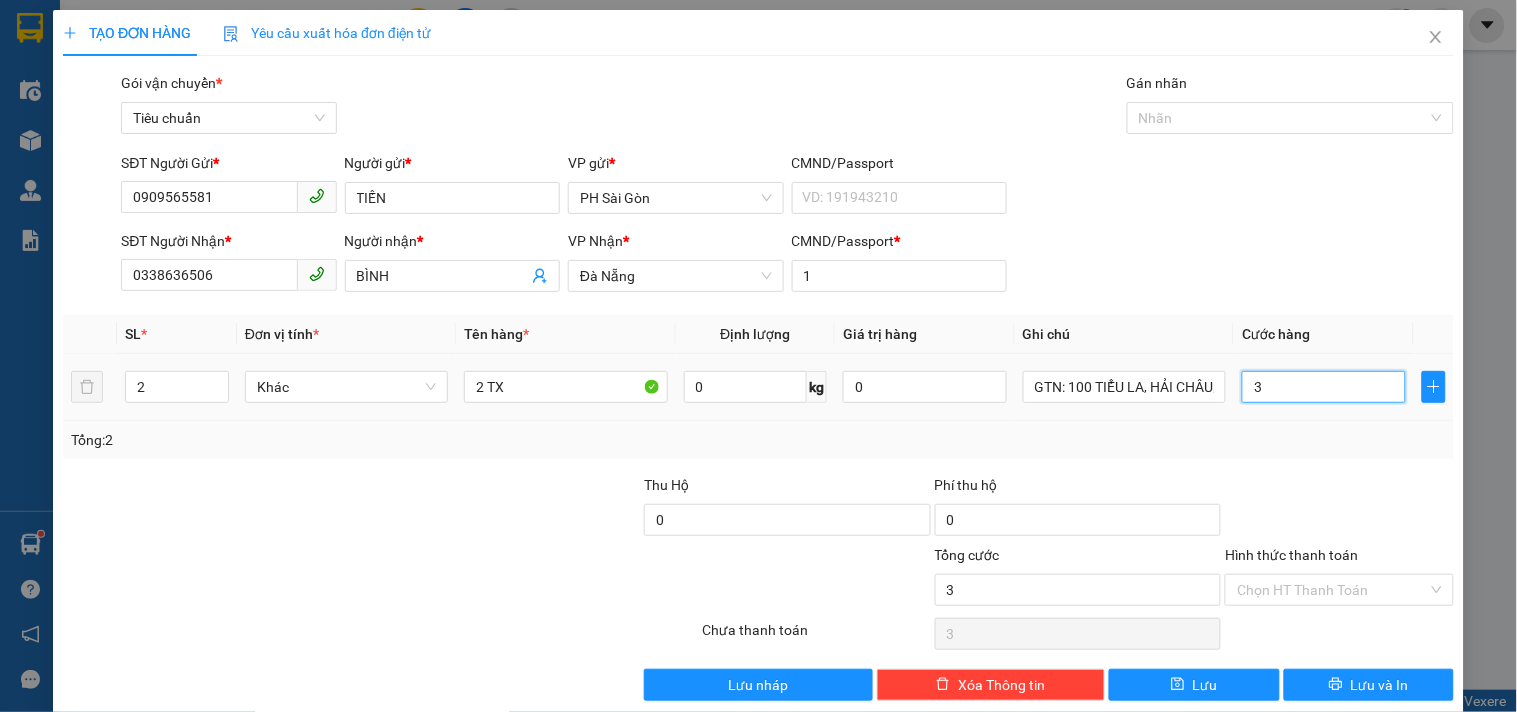 type on "0" 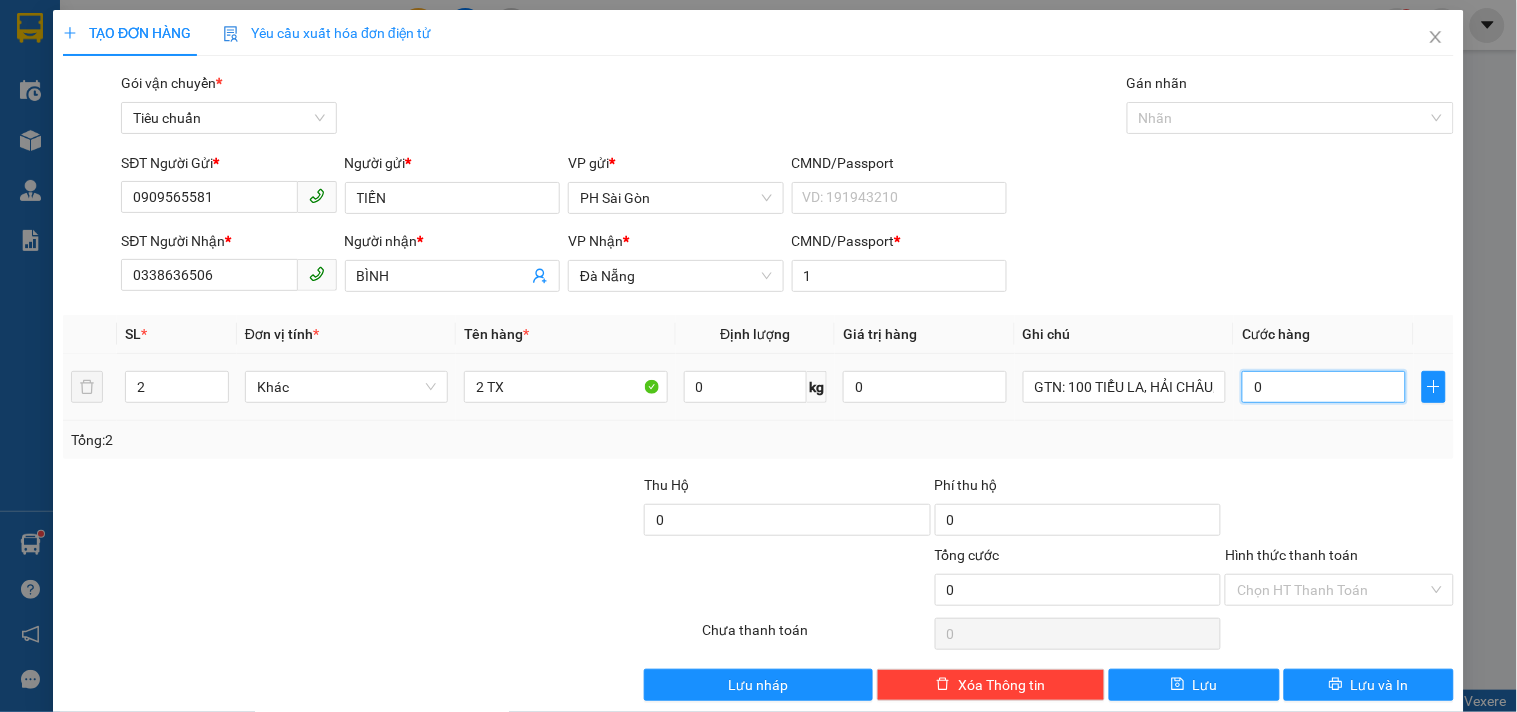 type on "3" 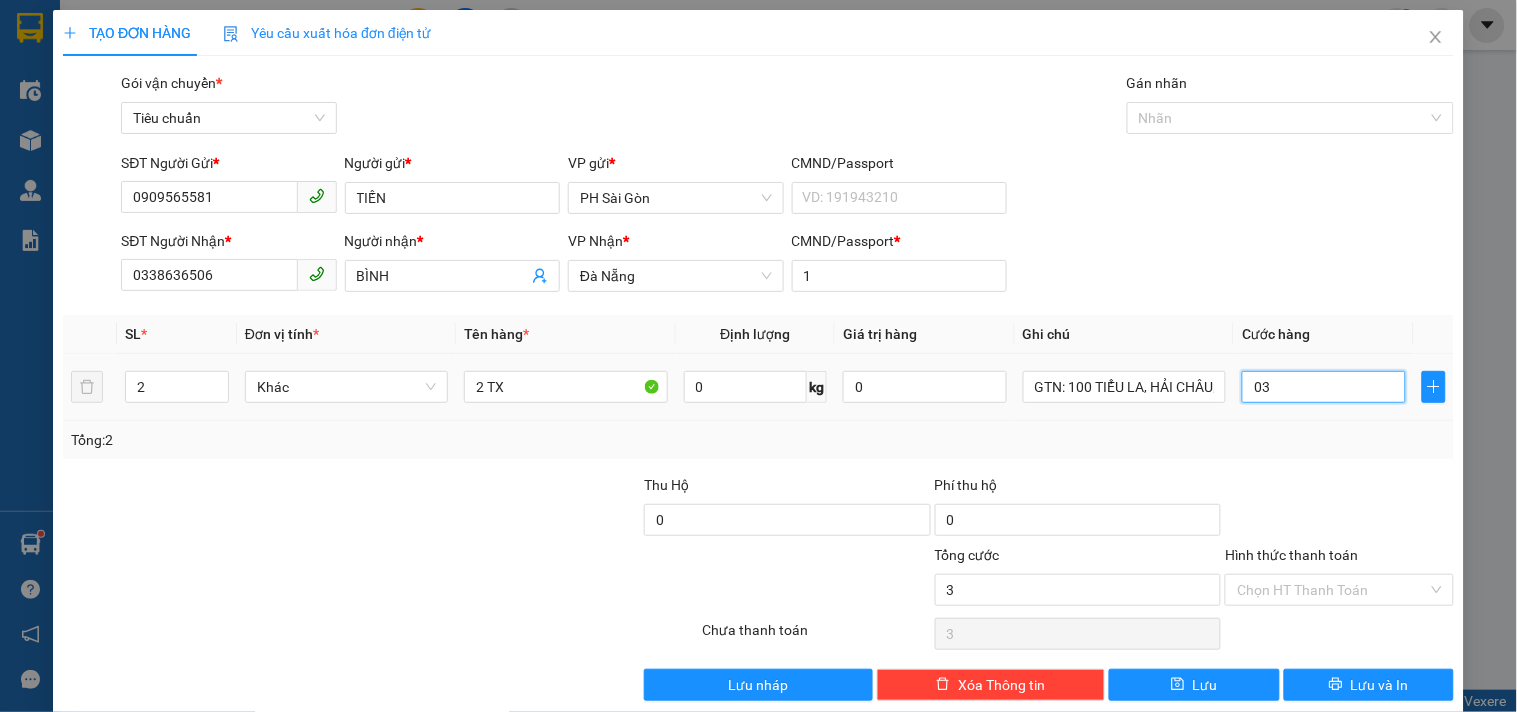 type on "32" 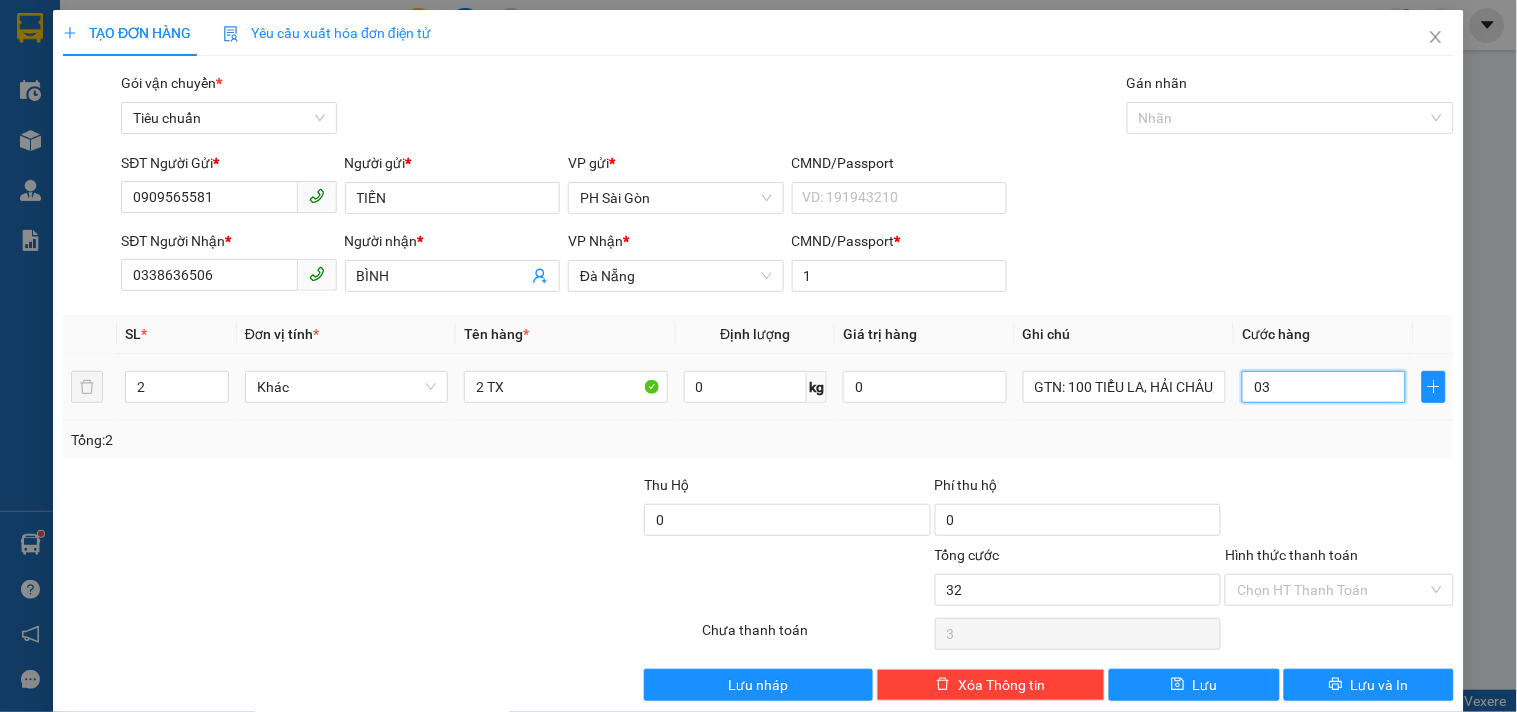 type on "32" 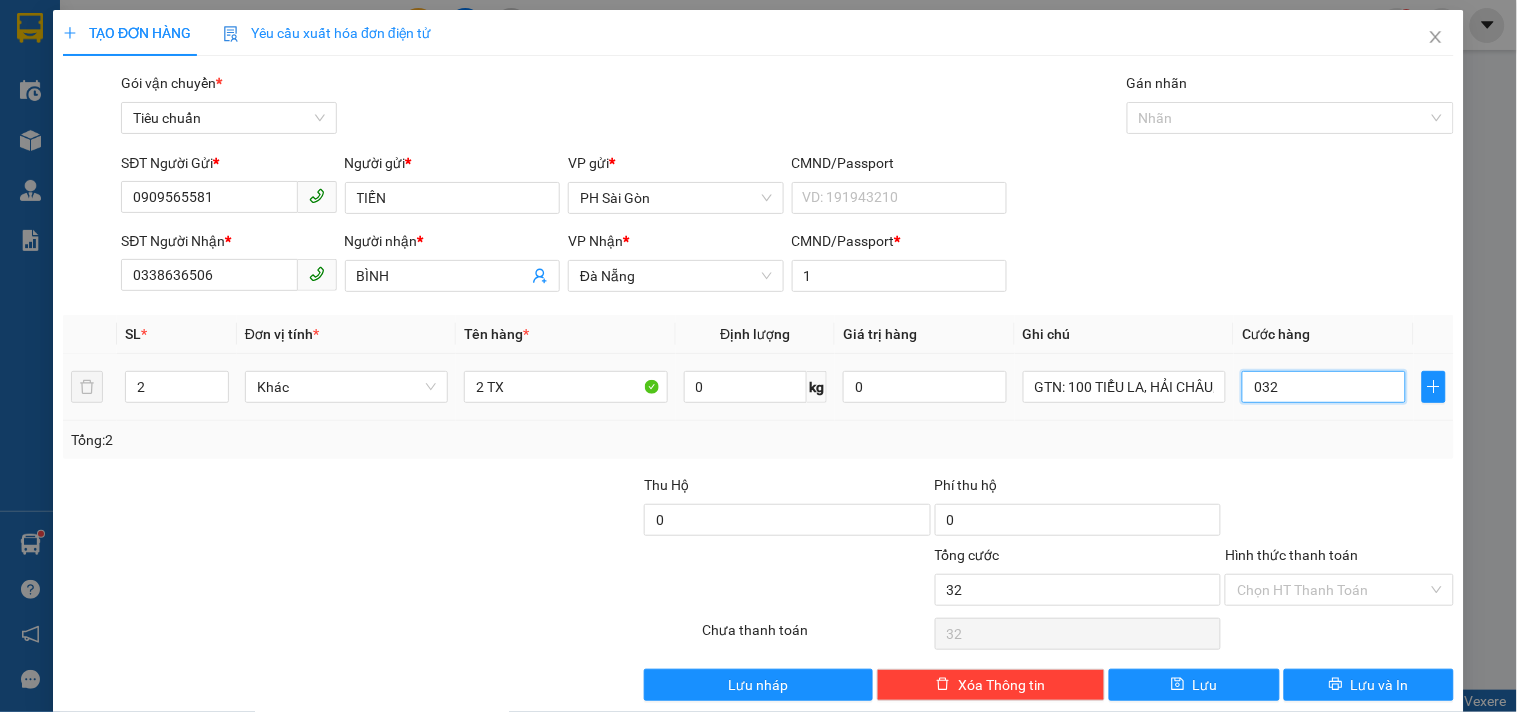 type on "320" 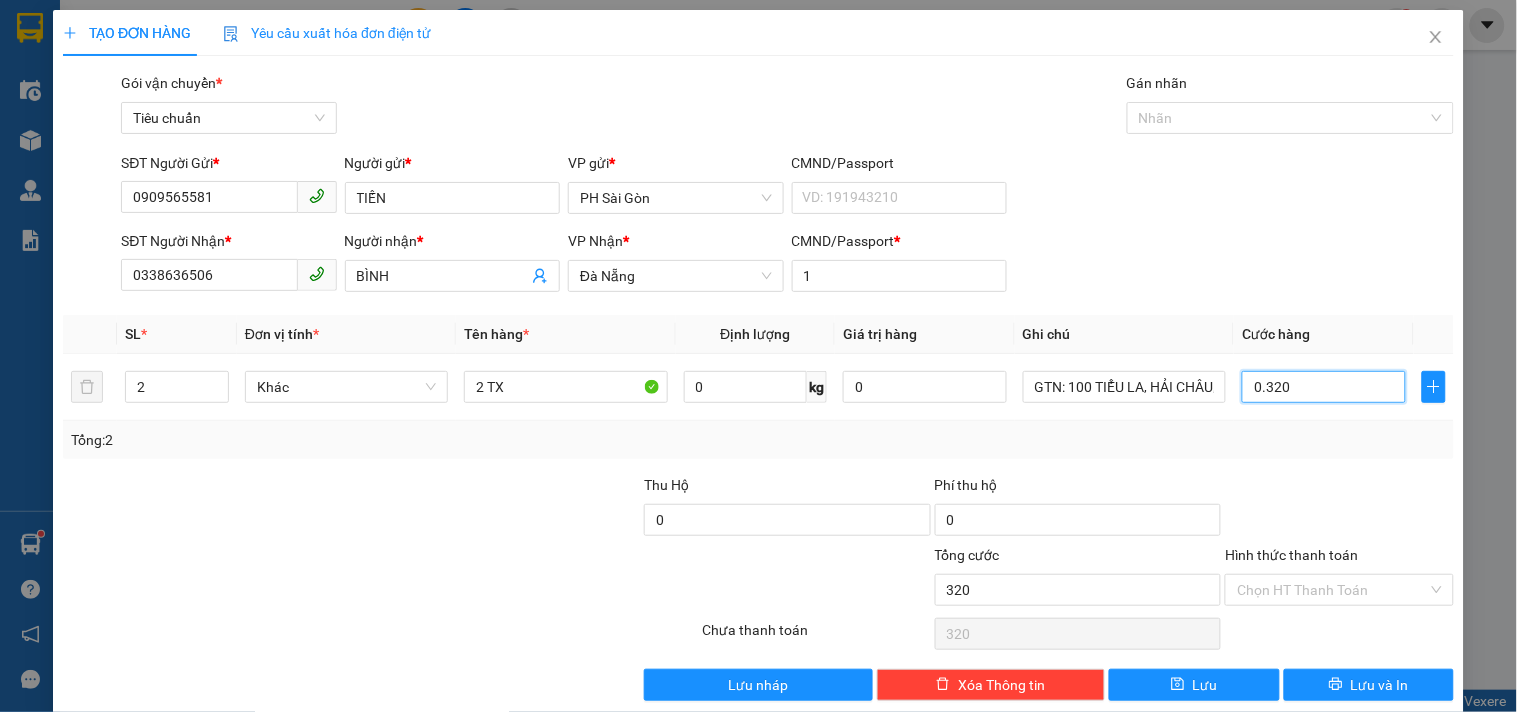 type on "0.320" 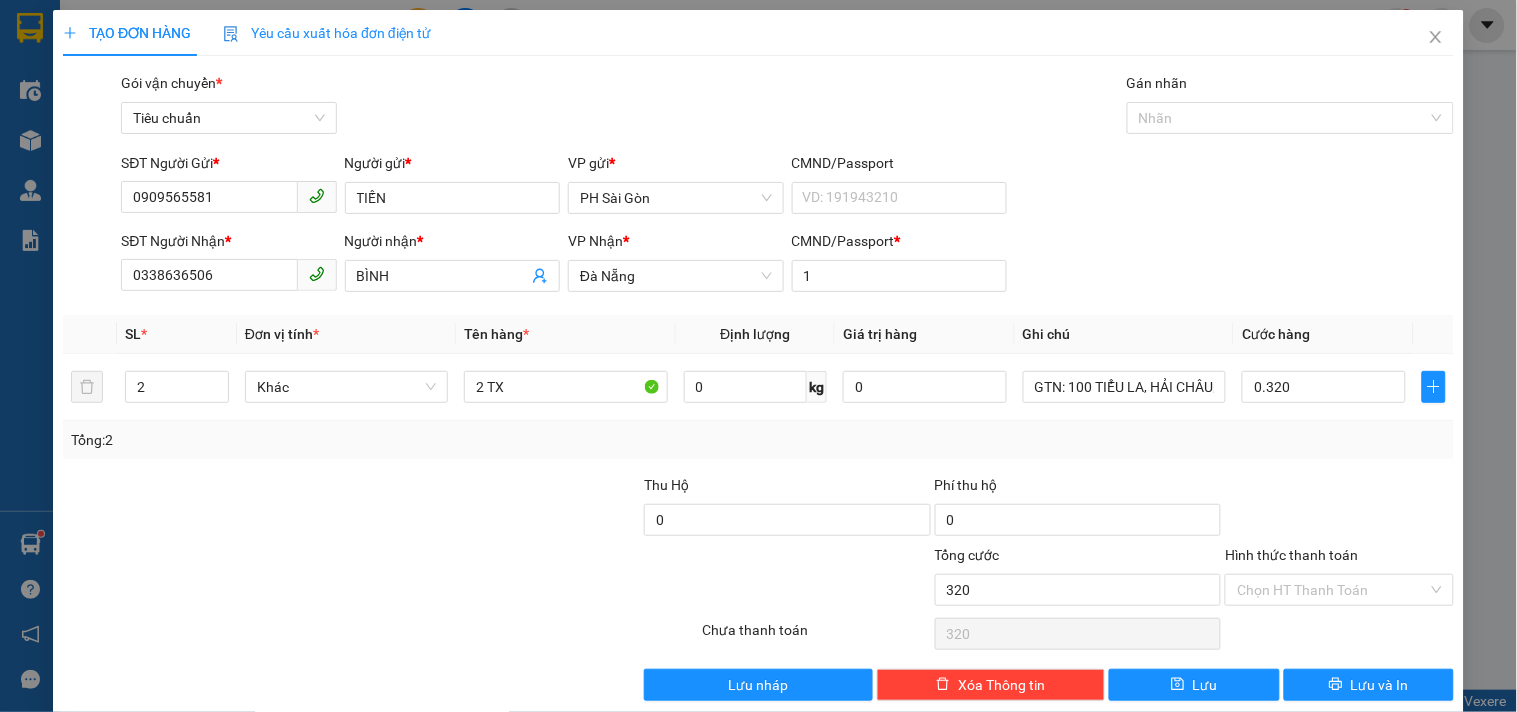 type on "320.000" 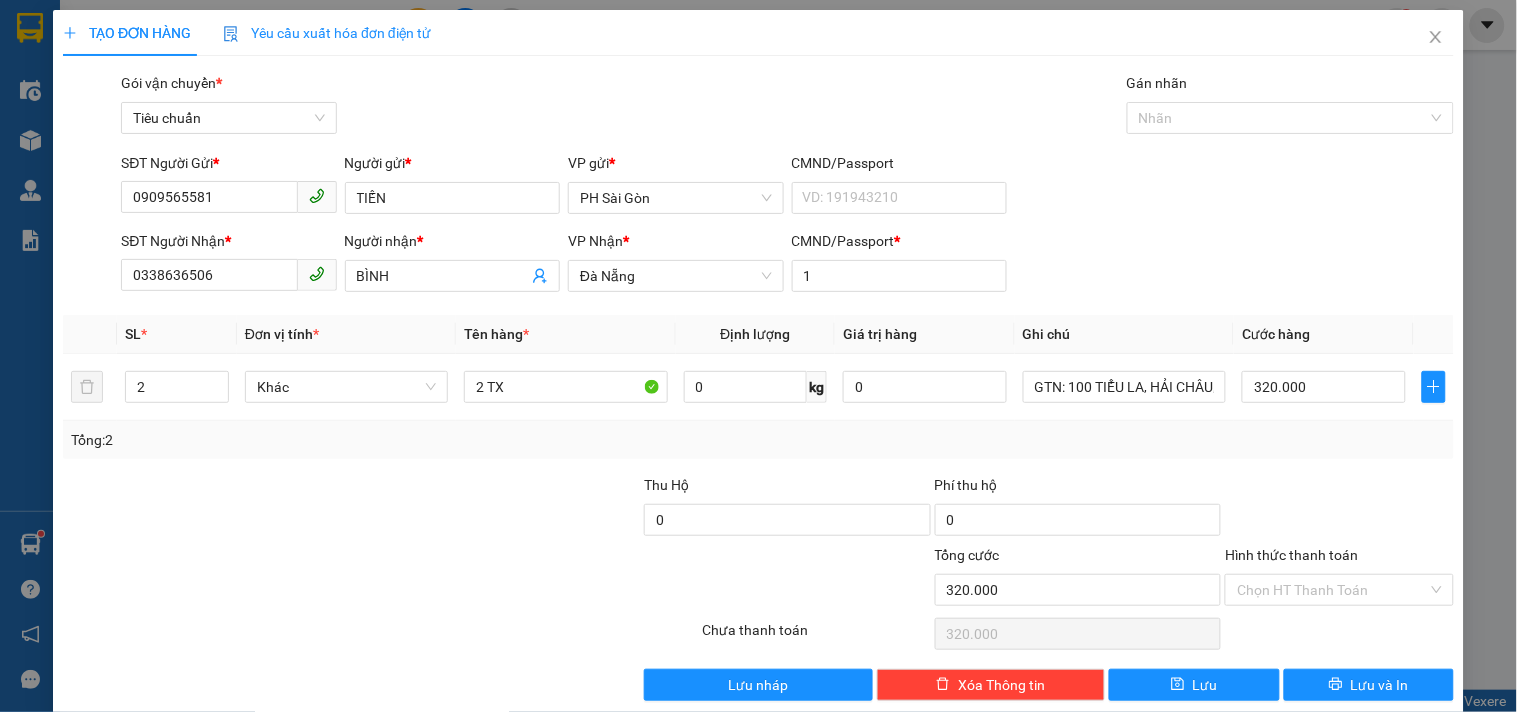 click on "Transit Pickup Surcharge Ids Transit Deliver Surcharge Ids Transit Deliver Surcharge Transit Deliver Surcharge Gói vận chuyển  * Tiêu chuẩn Gán nhãn   Nhãn SĐT Người Gửi  * [PHONE] Người gửi  * [FIRST] VP gửi  * PH Sài Gòn CMND/Passport VD: [SSN] SĐT Người Nhận  * [PHONE] Người nhận  * [FIRST] VP Nhận  * [CITY] CMND/Passport  * 1 SL  * Đơn vị tính  * Tên hàng  * Định lượng Giá trị hàng Ghi chú Cước hàng                   2 Khác 2 TX 0 kg 0 GTN: 100 TIỂU LA, HẢI CHÂU, ĐN 320.000 Tổng:  2 Thu Hộ 0 Phí thu hộ 0 Tổng cước 320.000 Hình thức thanh toán Chọn HT Thanh Toán Số tiền thu trước 0 Chưa thanh toán 320.000 Chọn HT Thanh Toán Lưu nháp Xóa Thông tin Lưu Lưu và In" at bounding box center [758, 386] 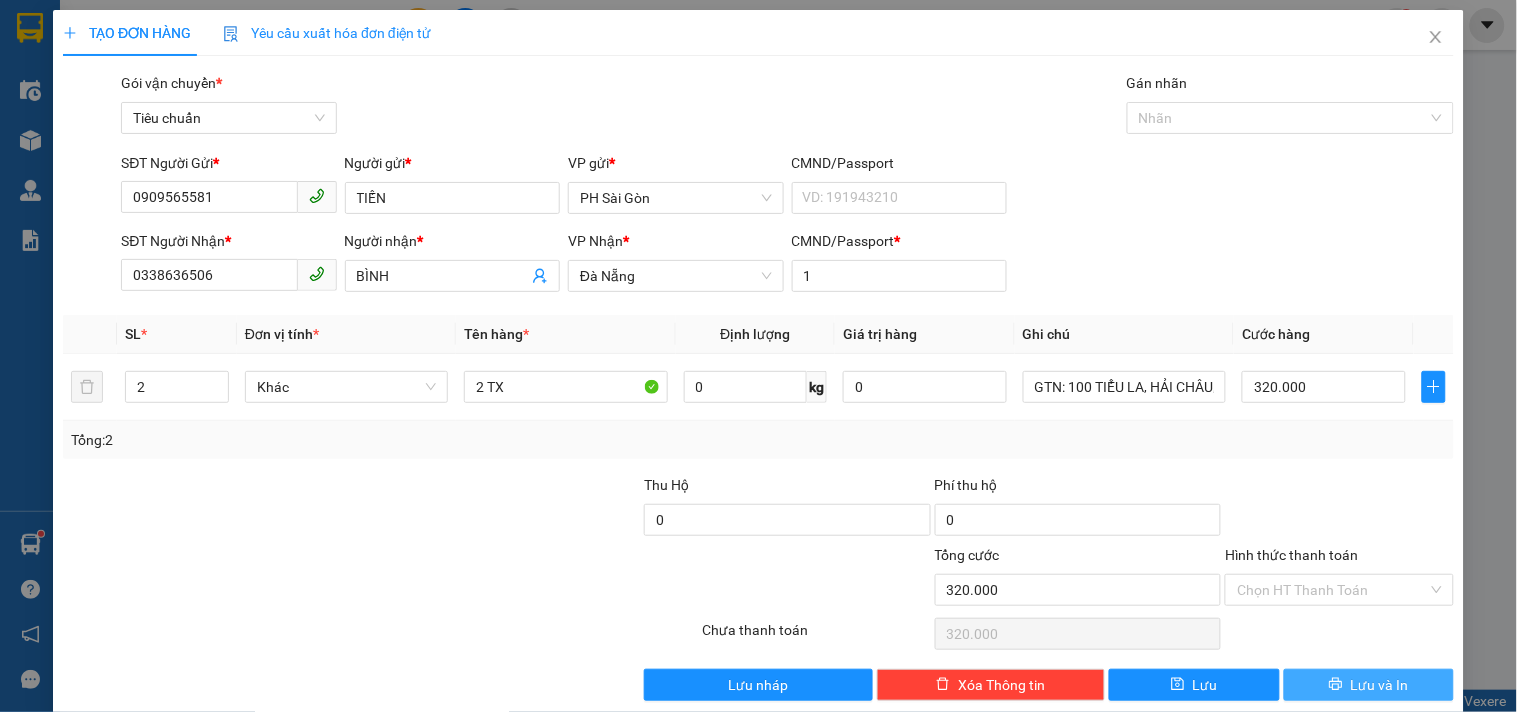 scroll, scrollTop: 27, scrollLeft: 0, axis: vertical 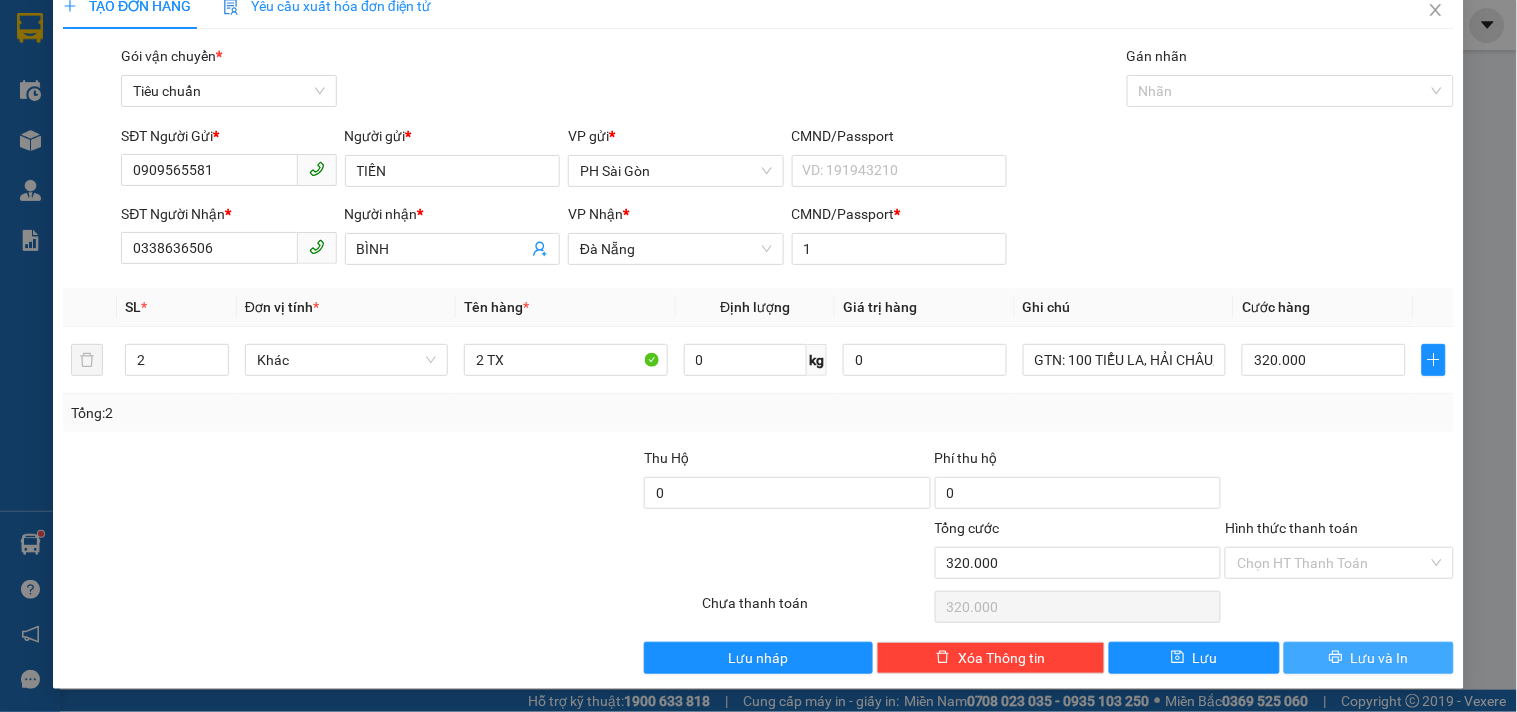 click on "Lưu và In" at bounding box center [1380, 658] 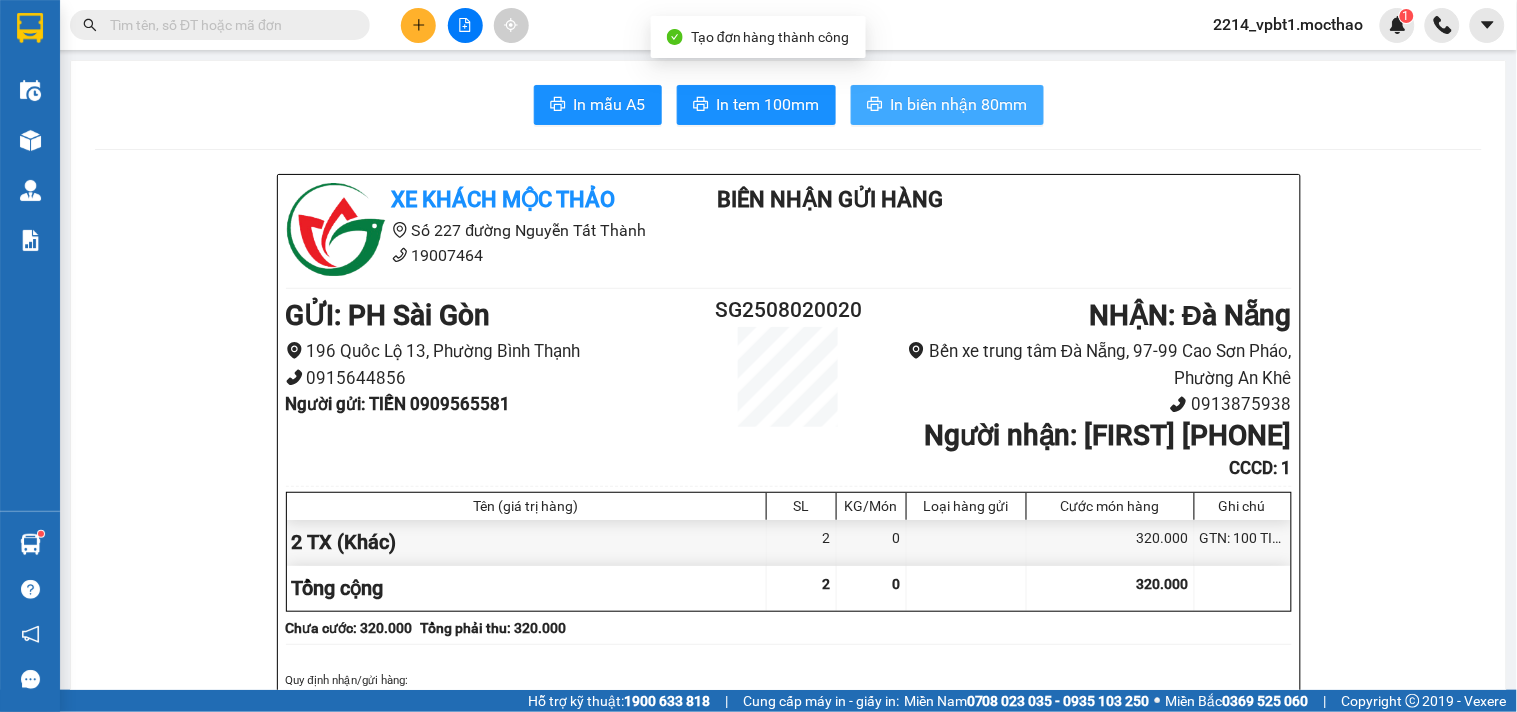 click on "In biên nhận 80mm" at bounding box center [959, 104] 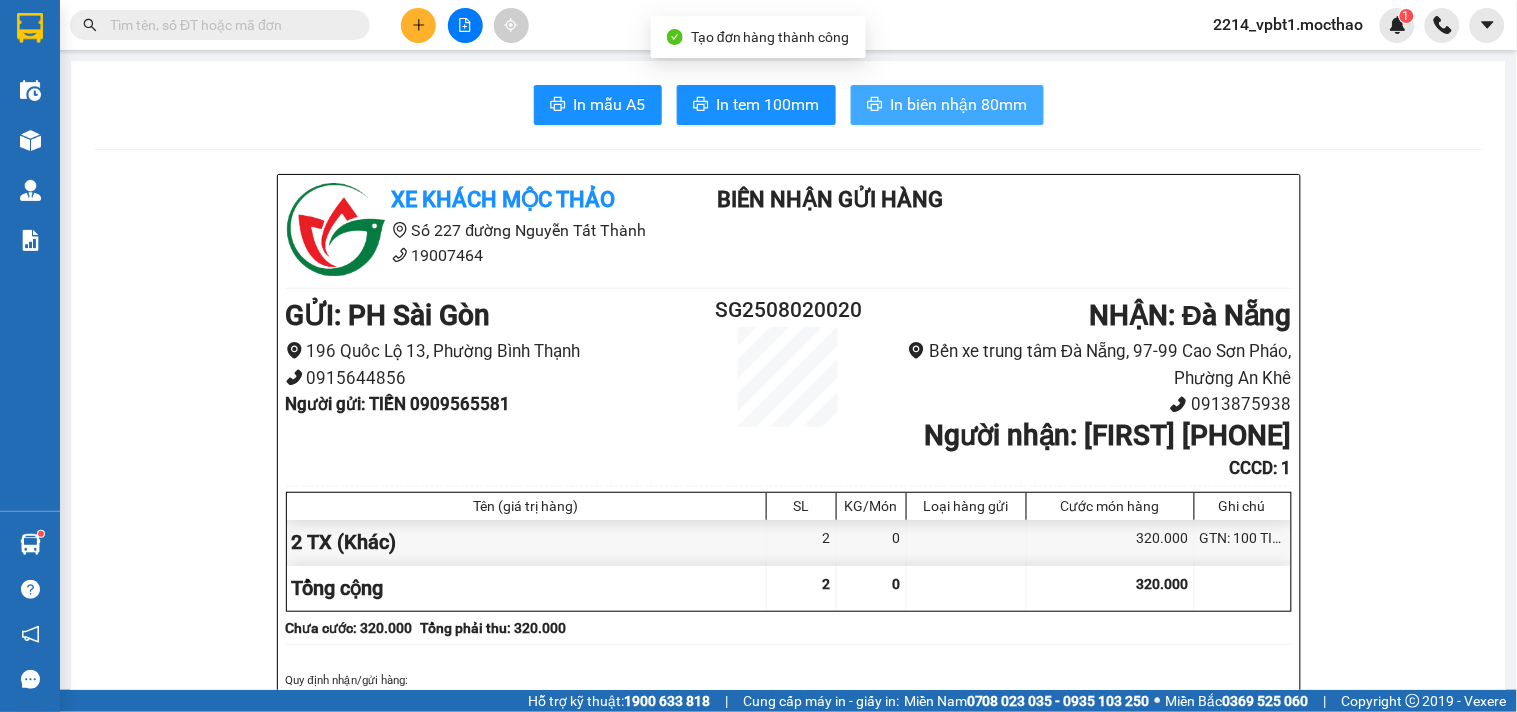scroll, scrollTop: 0, scrollLeft: 0, axis: both 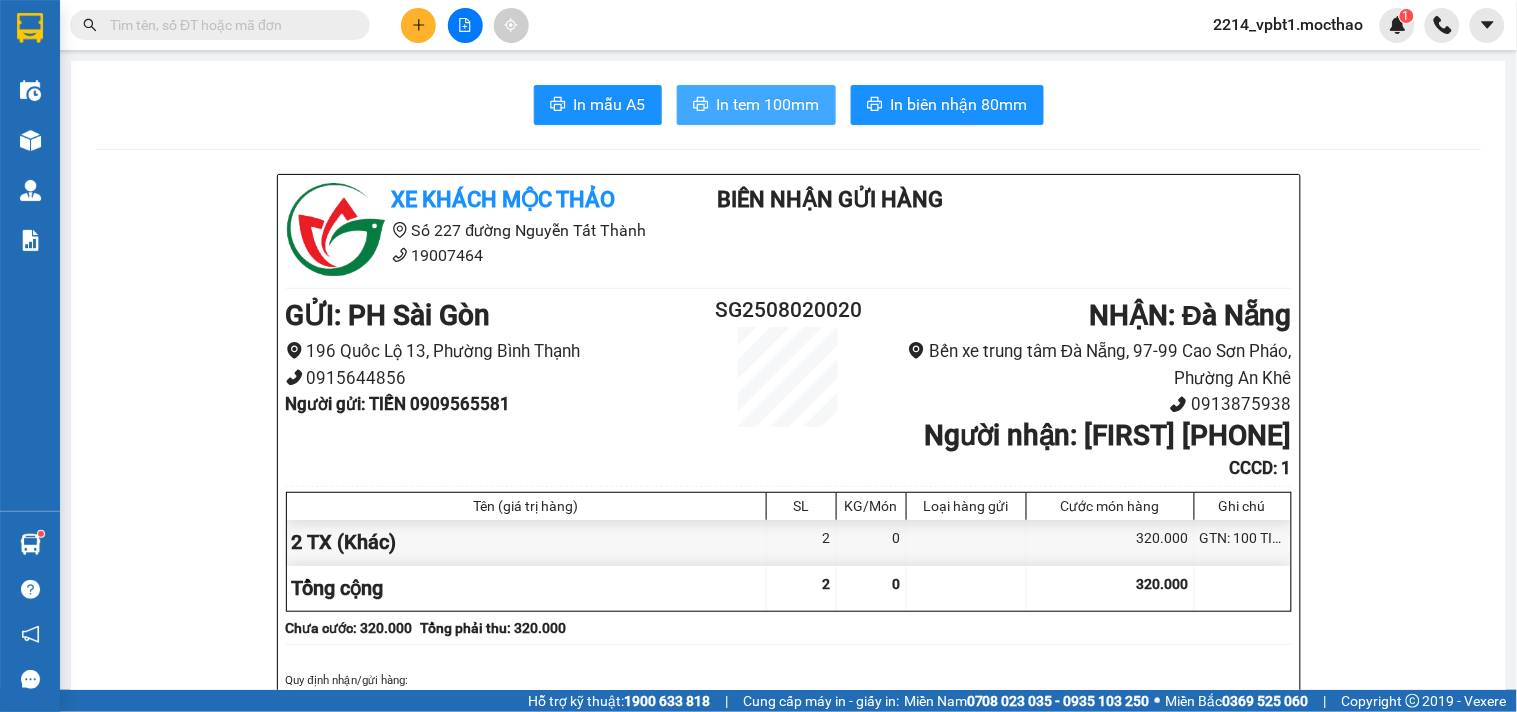 click on "In tem 100mm" at bounding box center (768, 104) 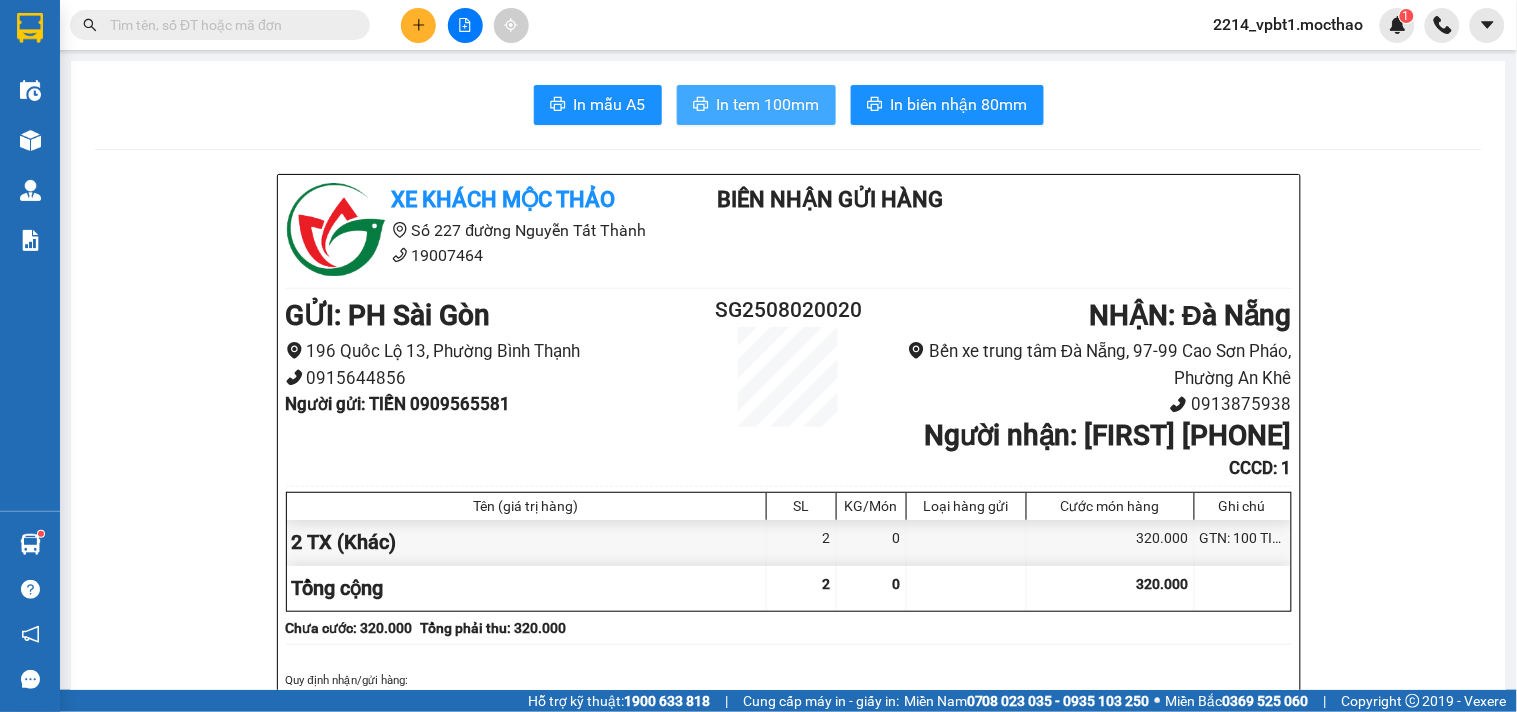 scroll, scrollTop: 0, scrollLeft: 0, axis: both 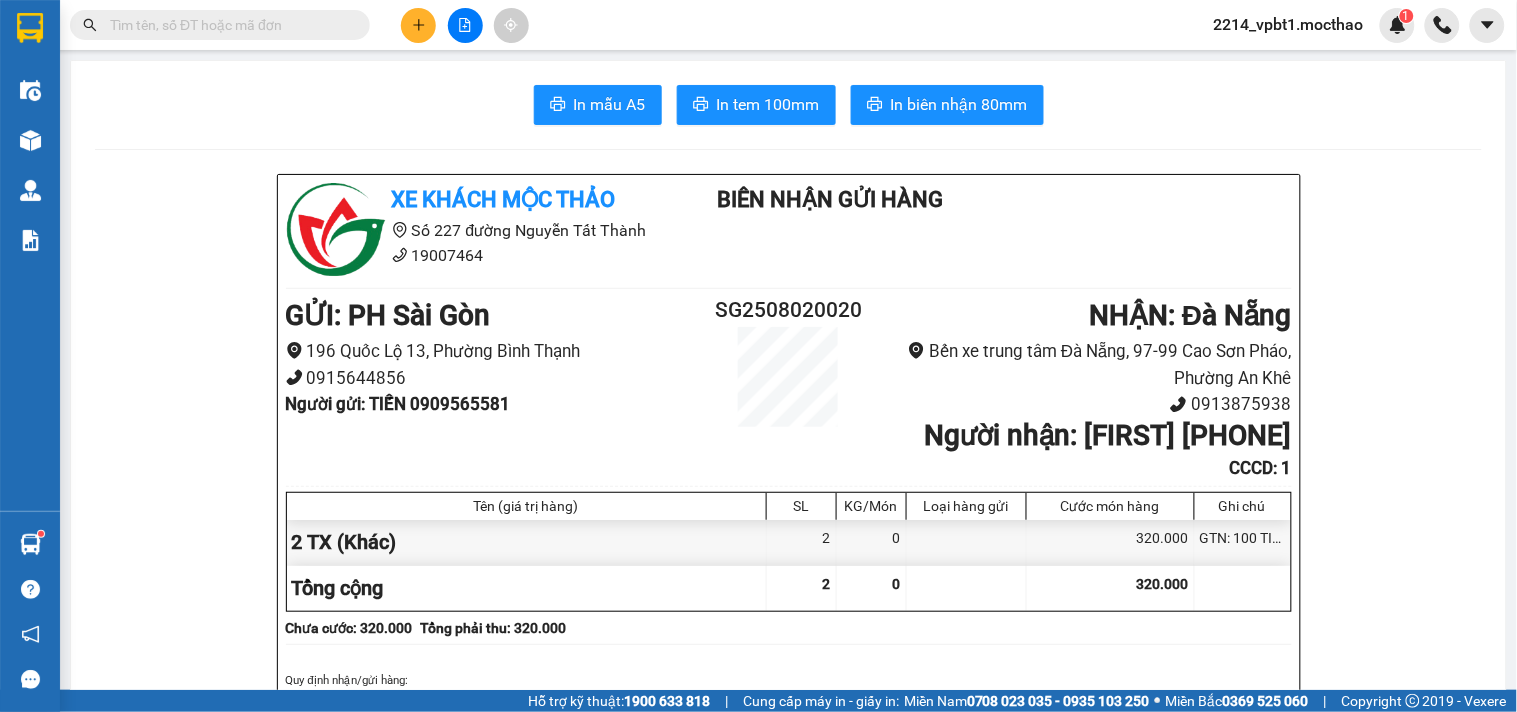 click 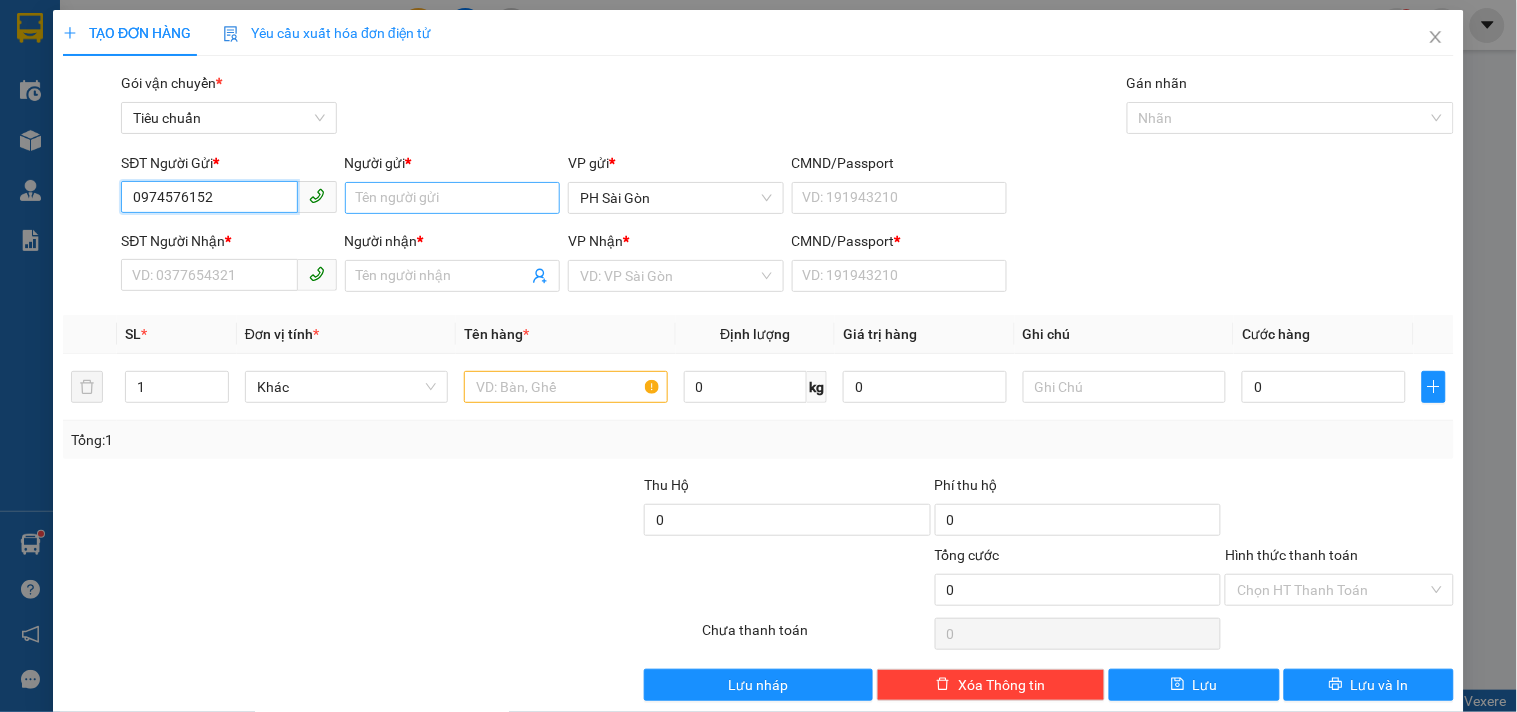 type on "0974576152" 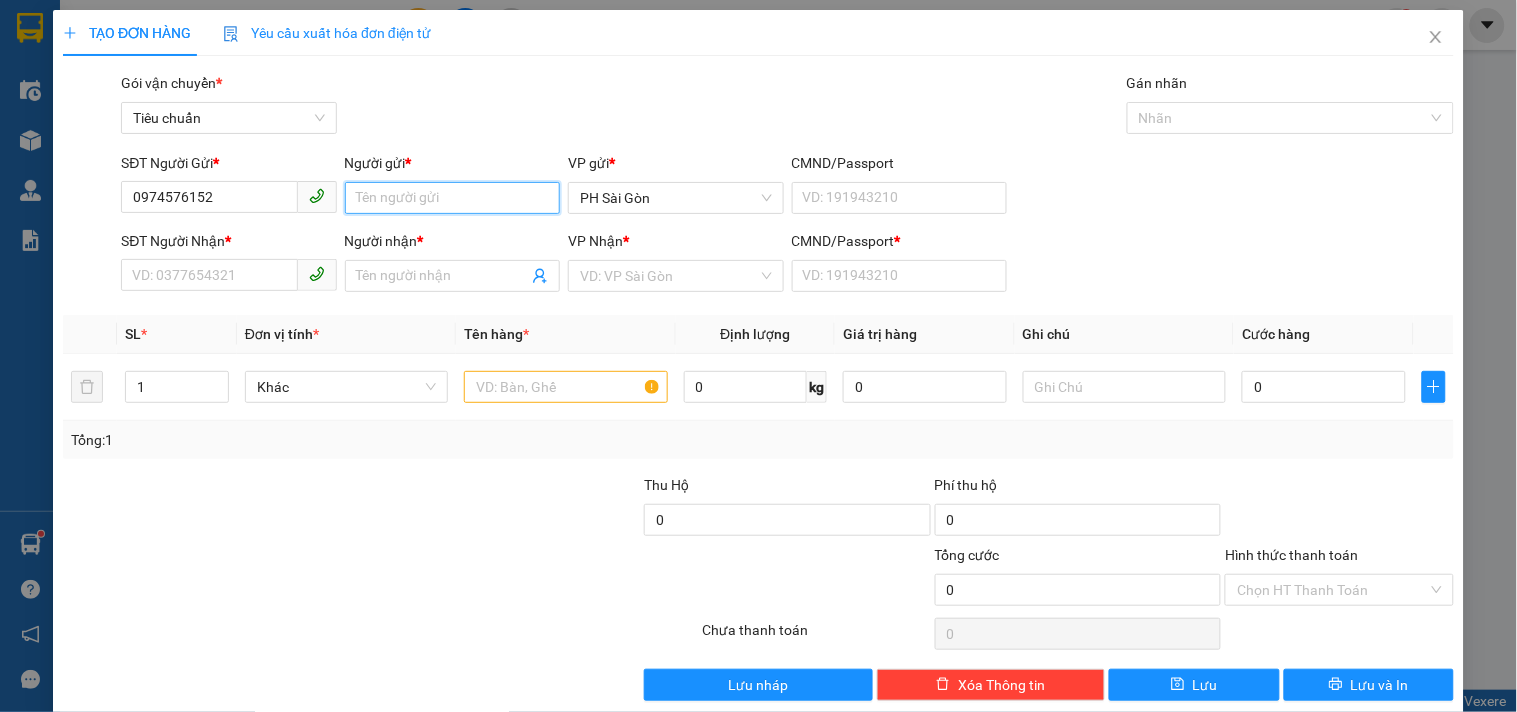 click on "Người gửi  *" at bounding box center [452, 198] 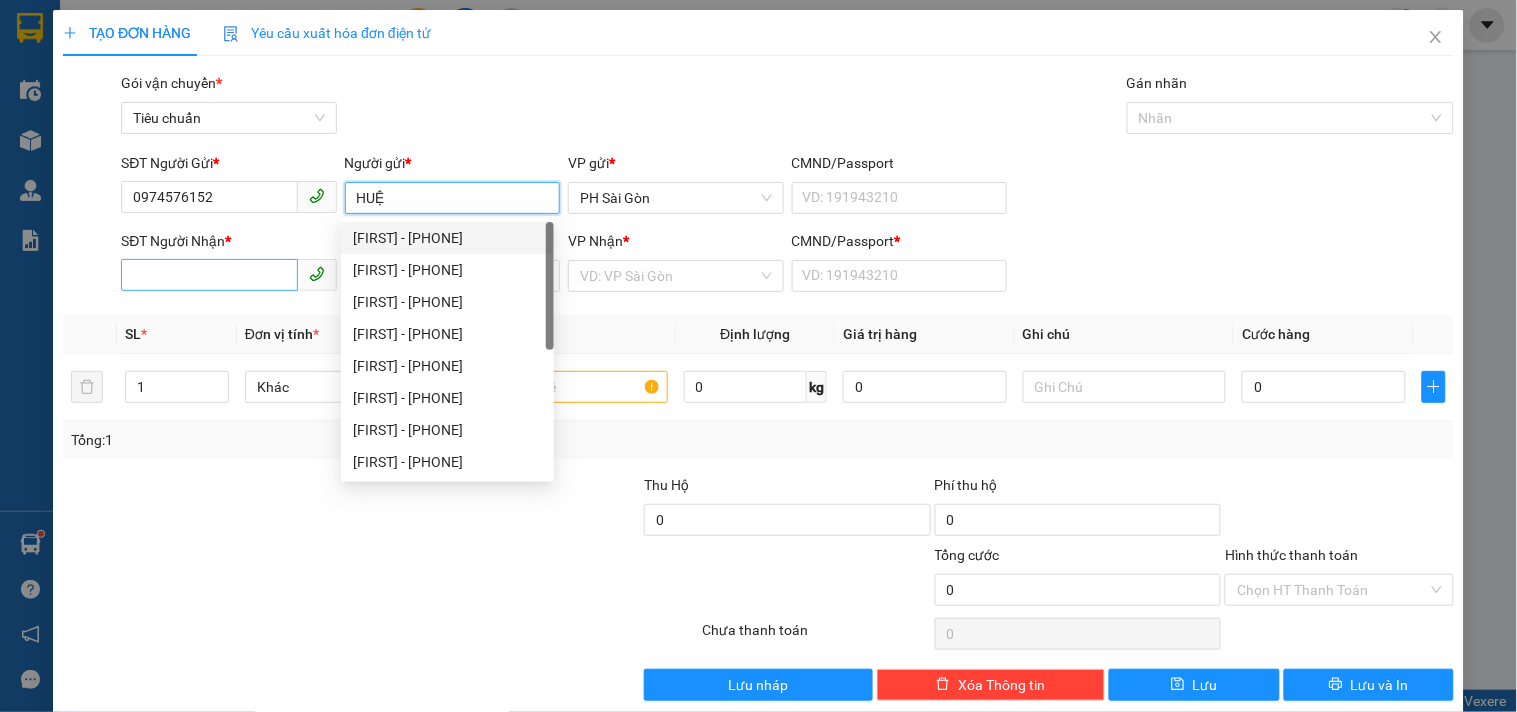 type on "HUỆ" 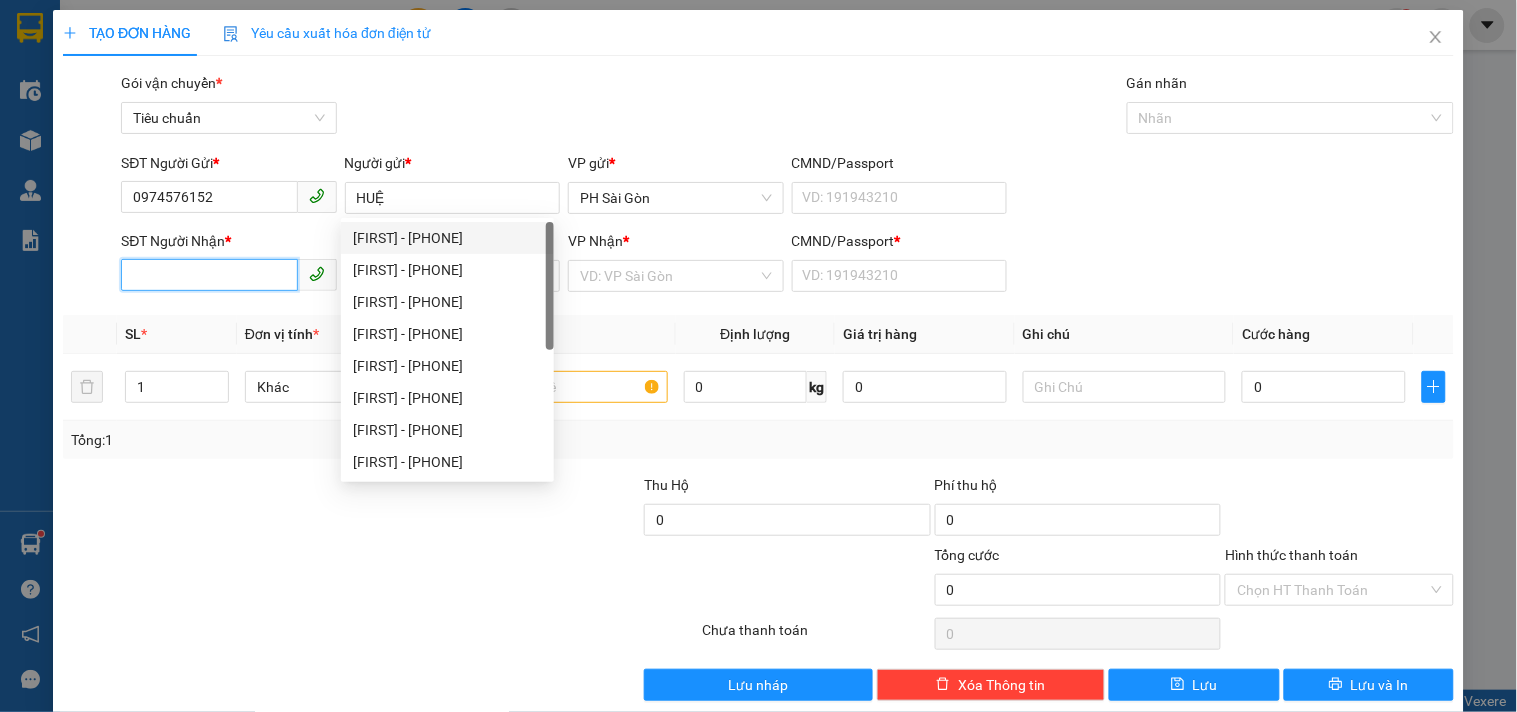 click on "SĐT Người Nhận  *" at bounding box center [209, 275] 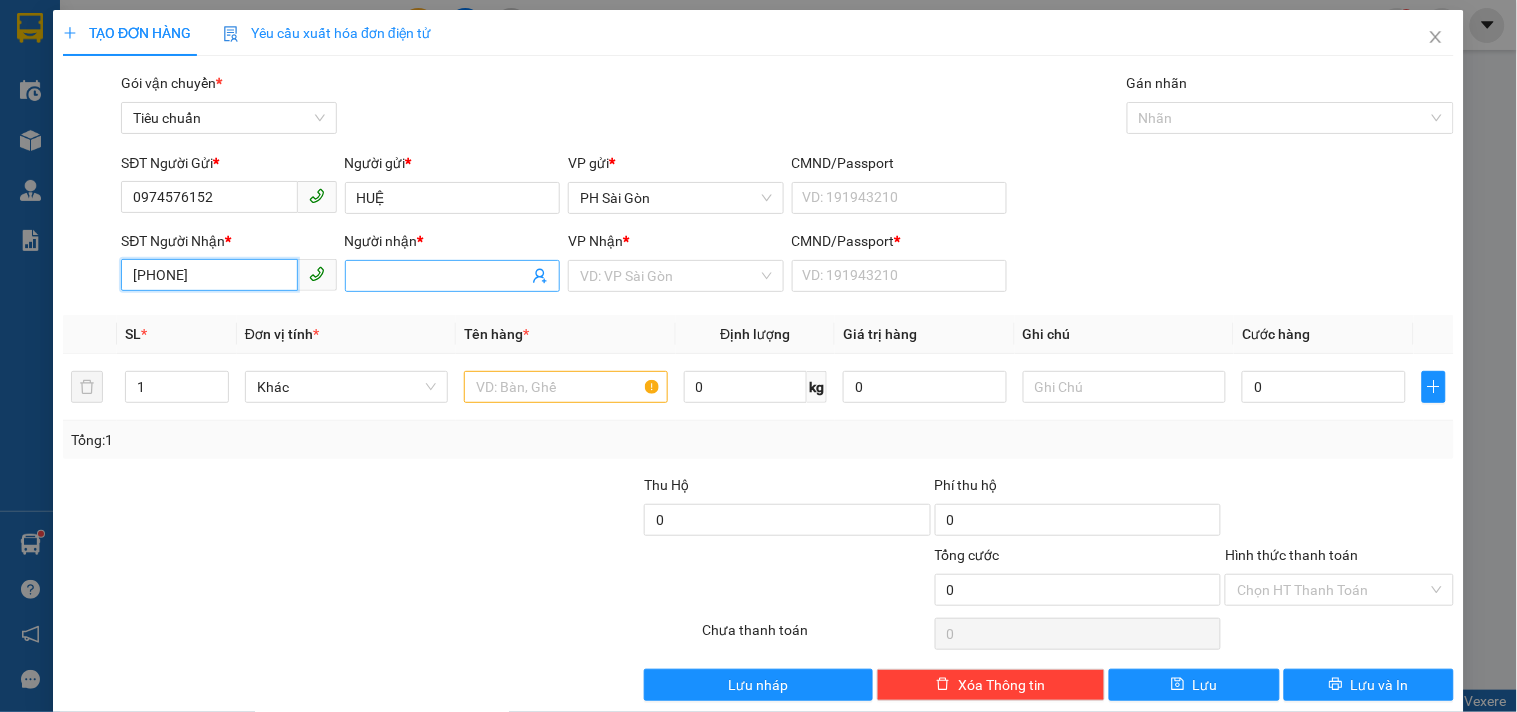 type on "[PHONE]" 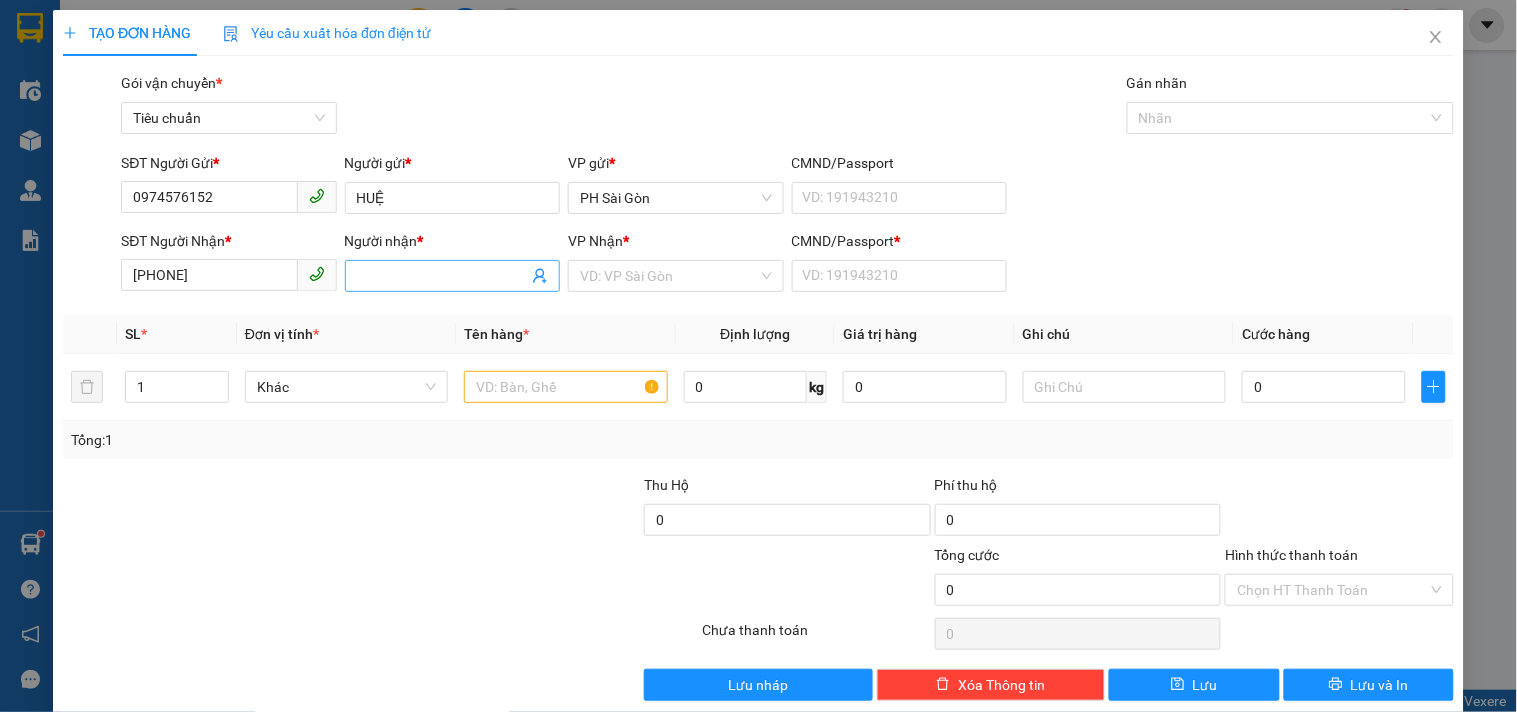 click on "Người nhận  *" at bounding box center (442, 276) 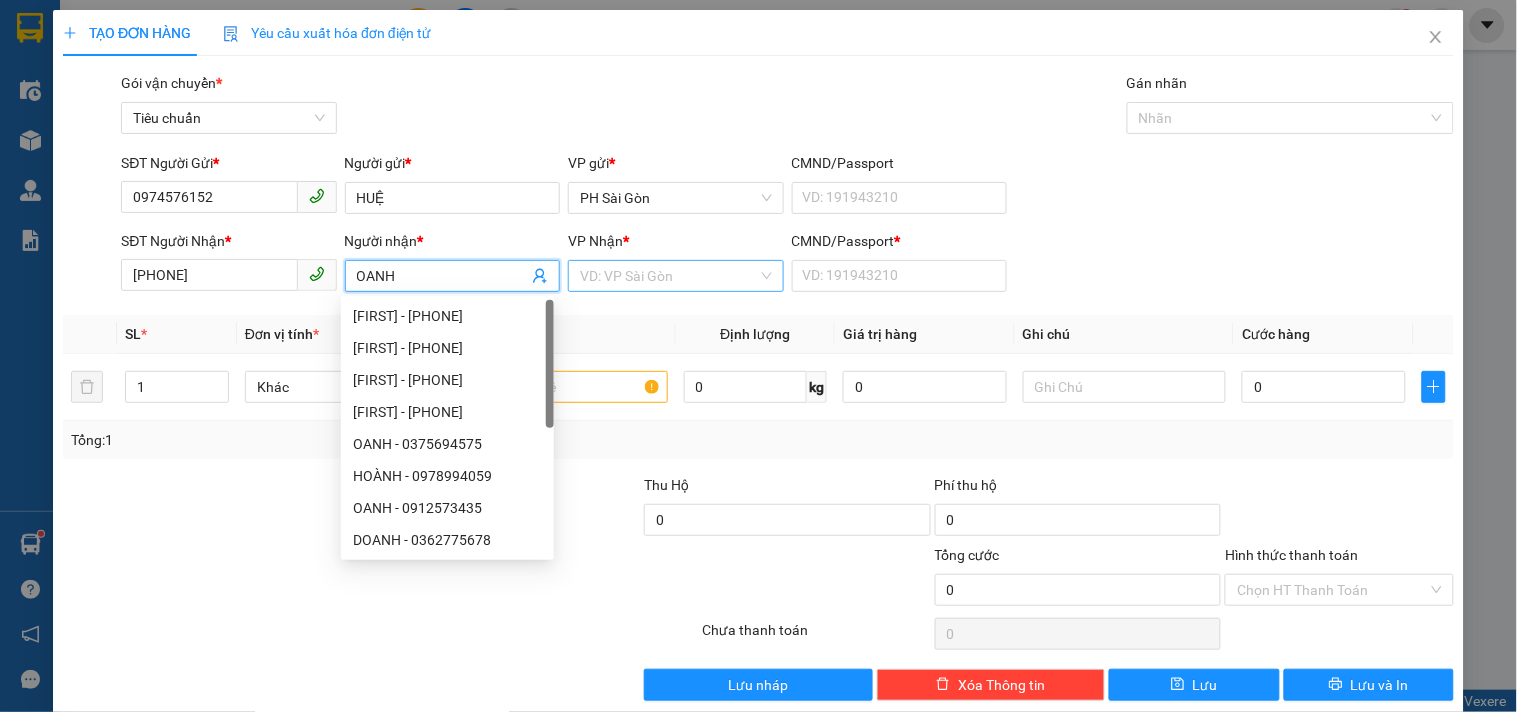 type on "OANH" 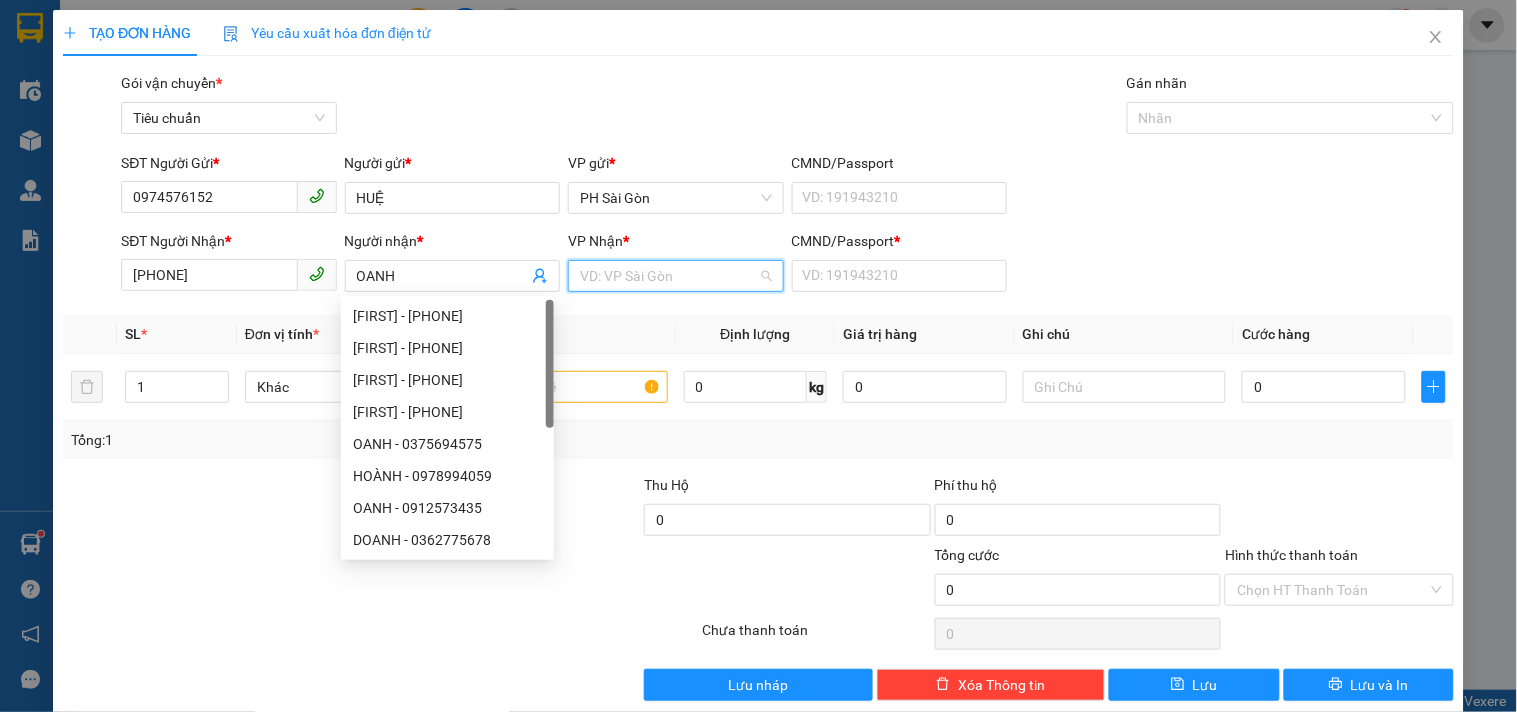 click at bounding box center (668, 276) 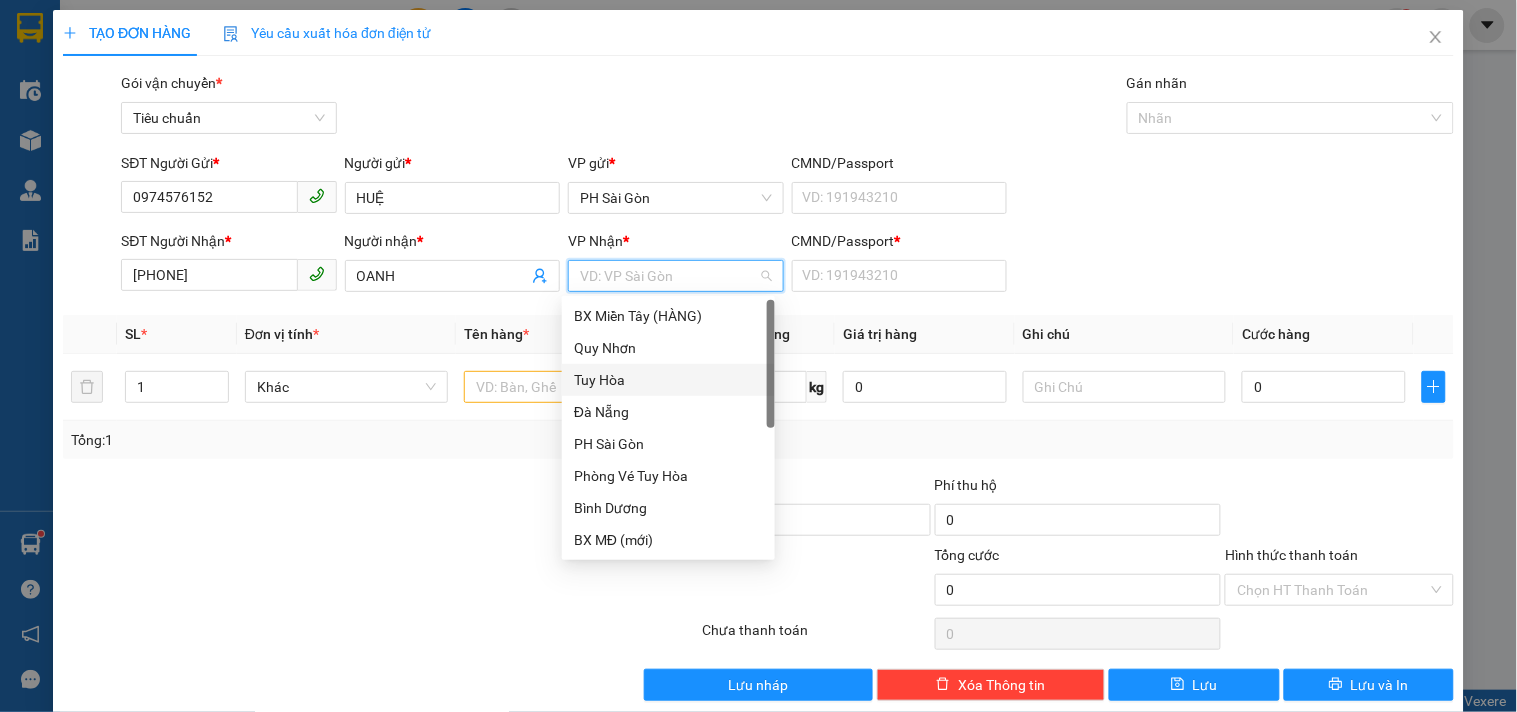 click on "Tuy Hòa" at bounding box center [668, 380] 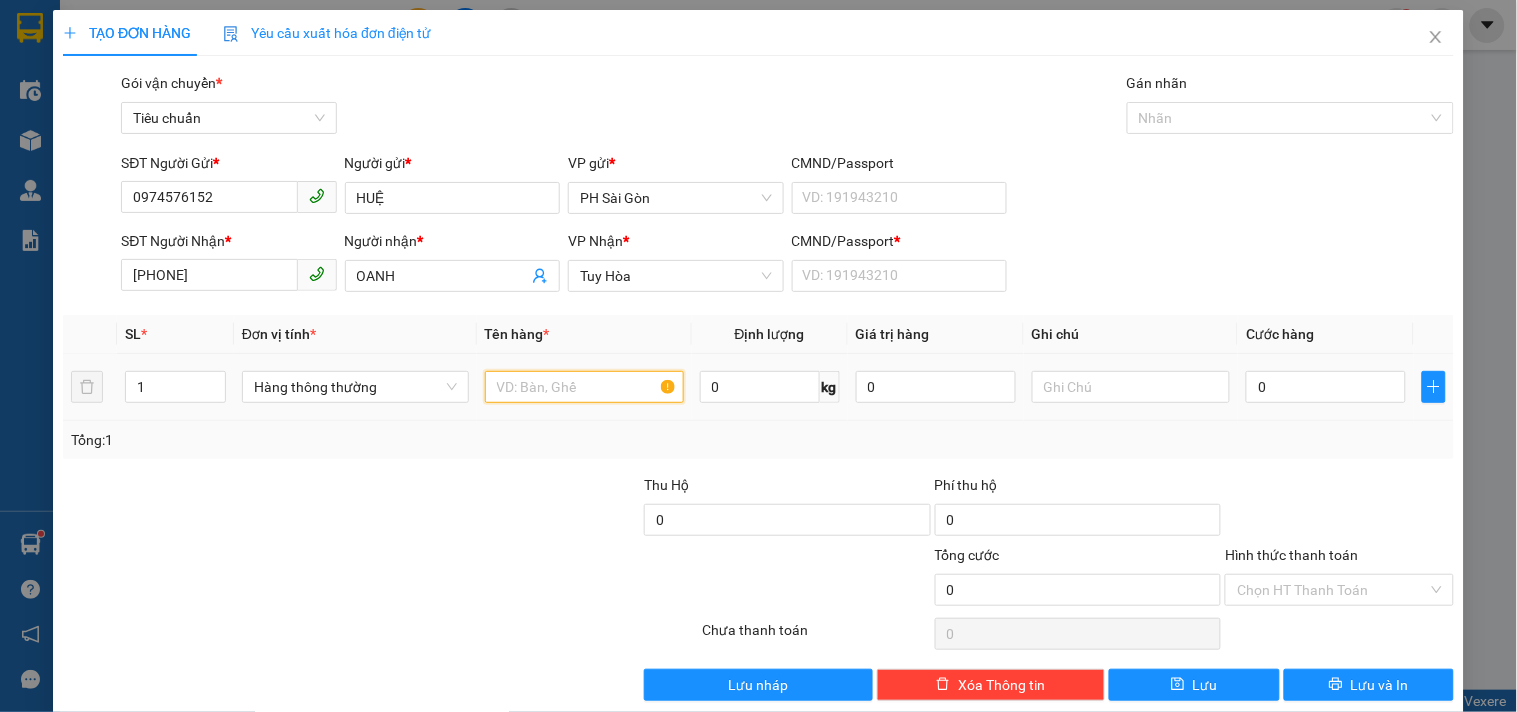 click at bounding box center [584, 387] 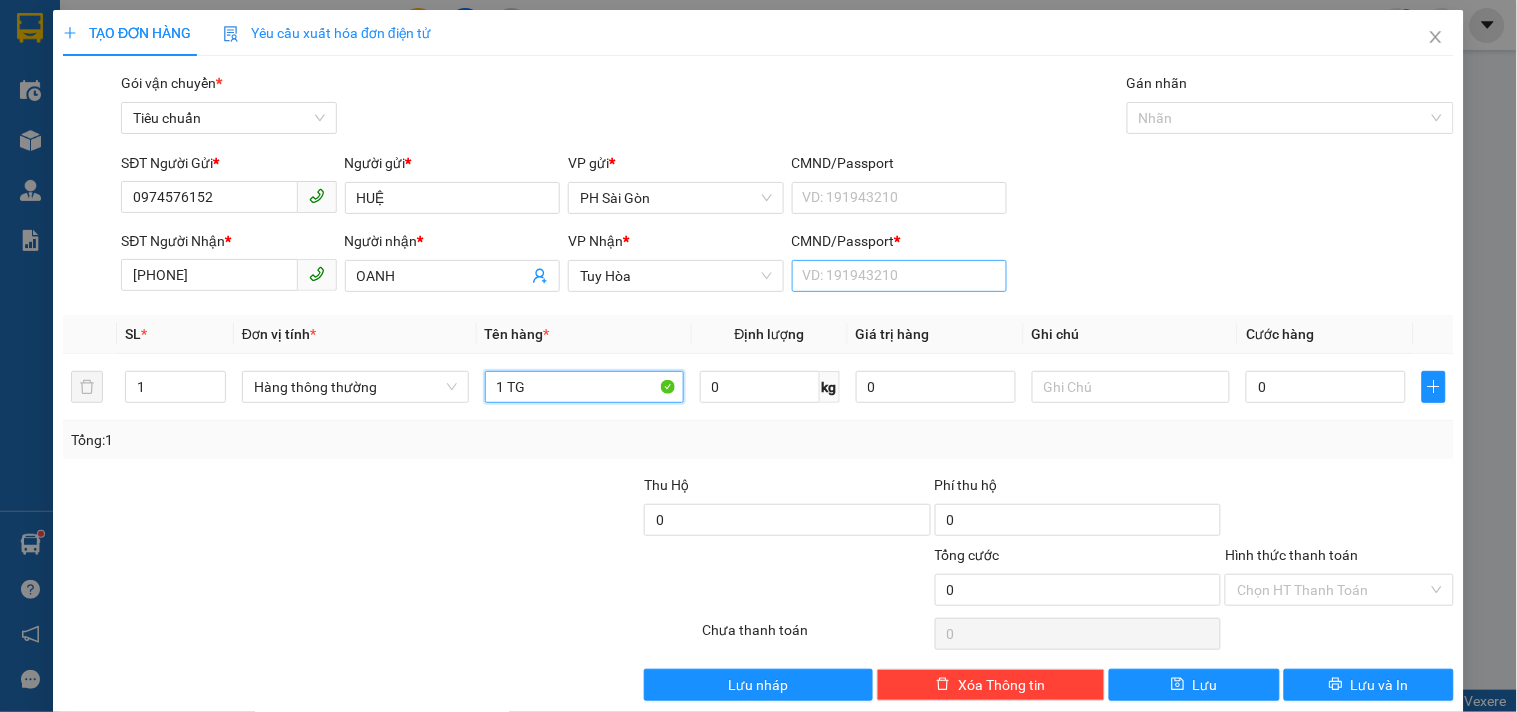 type on "1 TG" 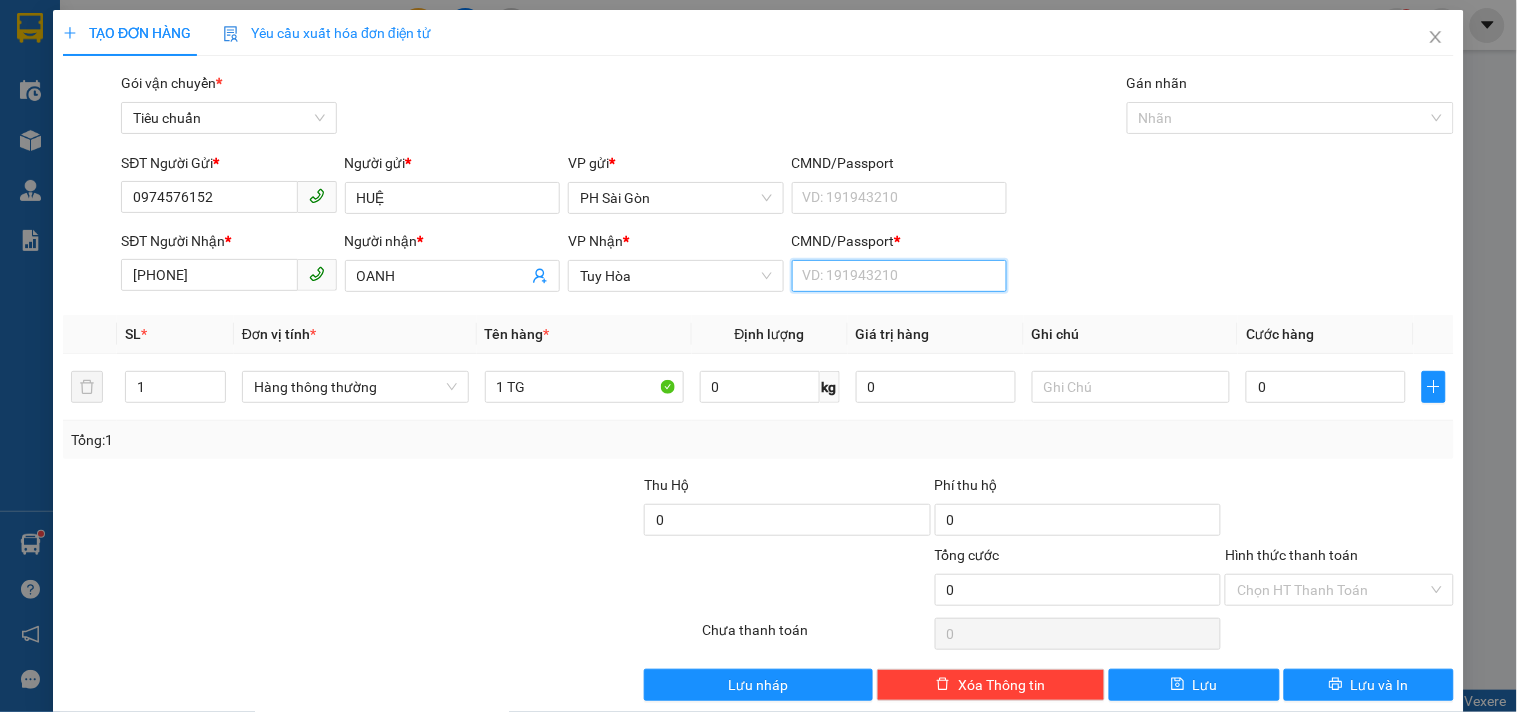click on "CMND/Passport  *" at bounding box center (899, 276) 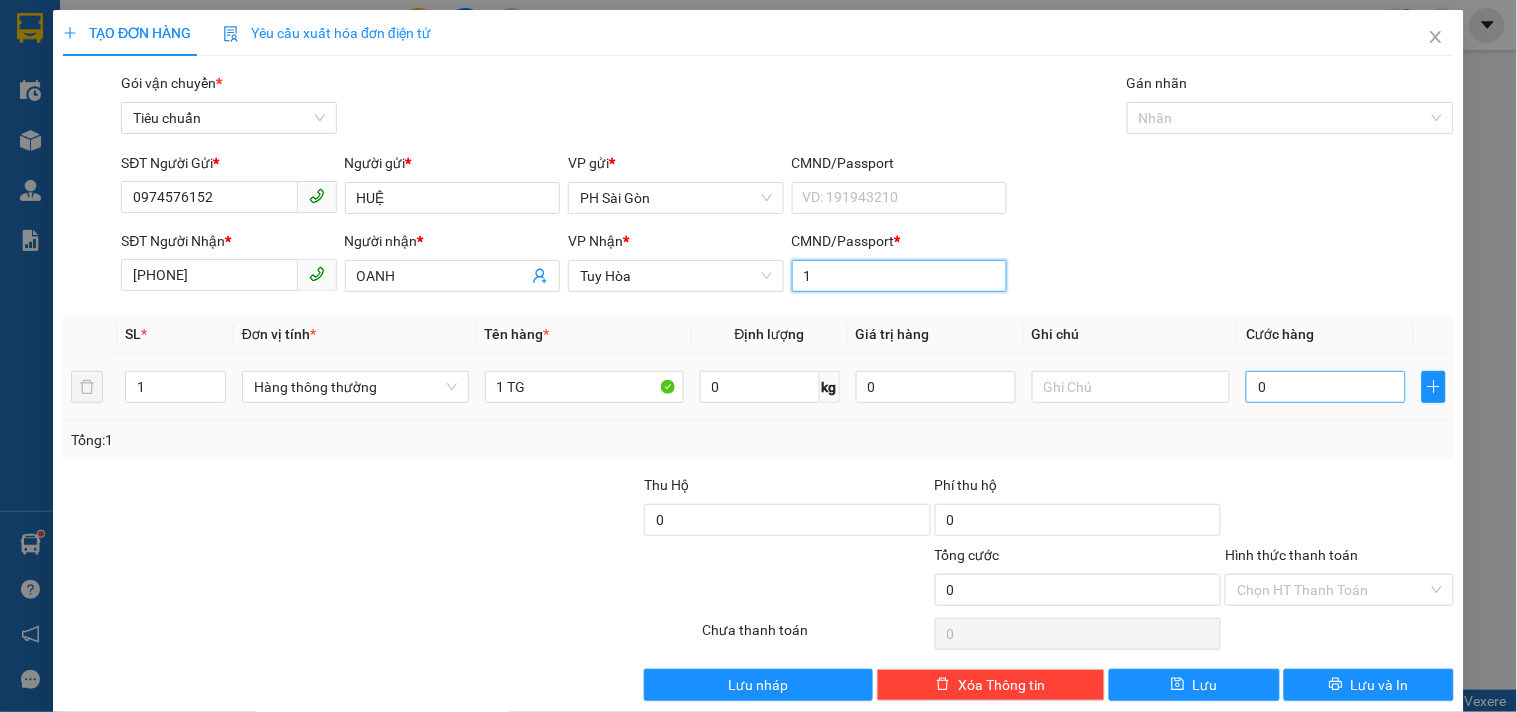 type on "1" 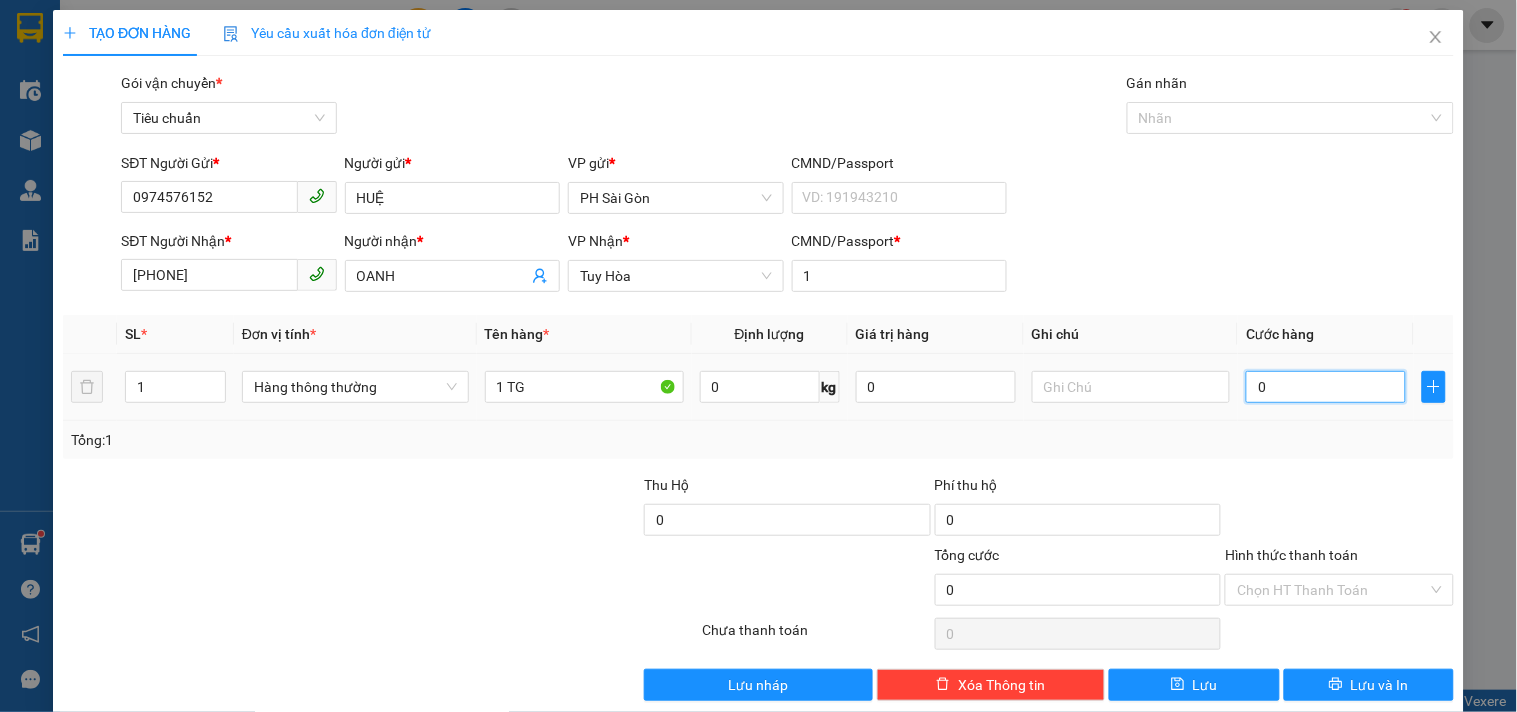 click on "0" at bounding box center [1326, 387] 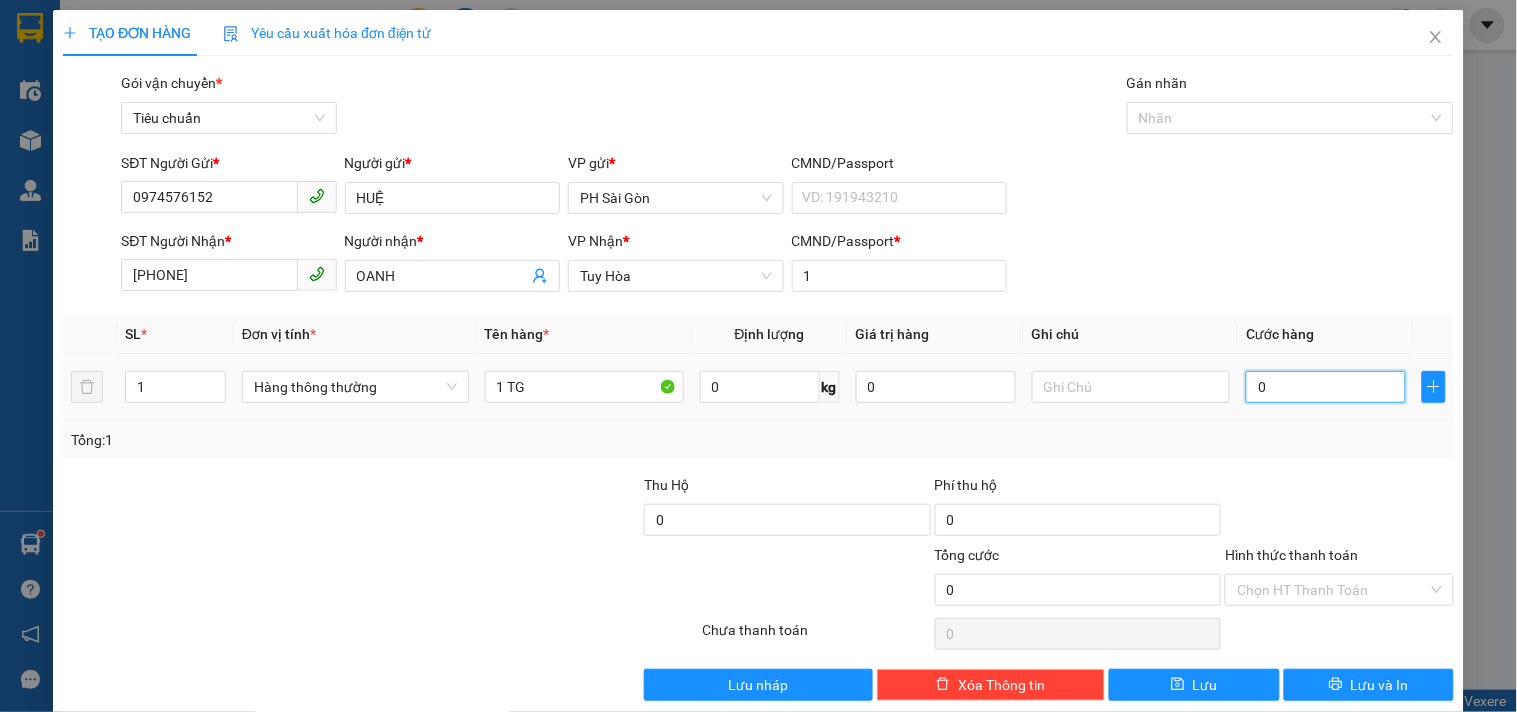 type on "4" 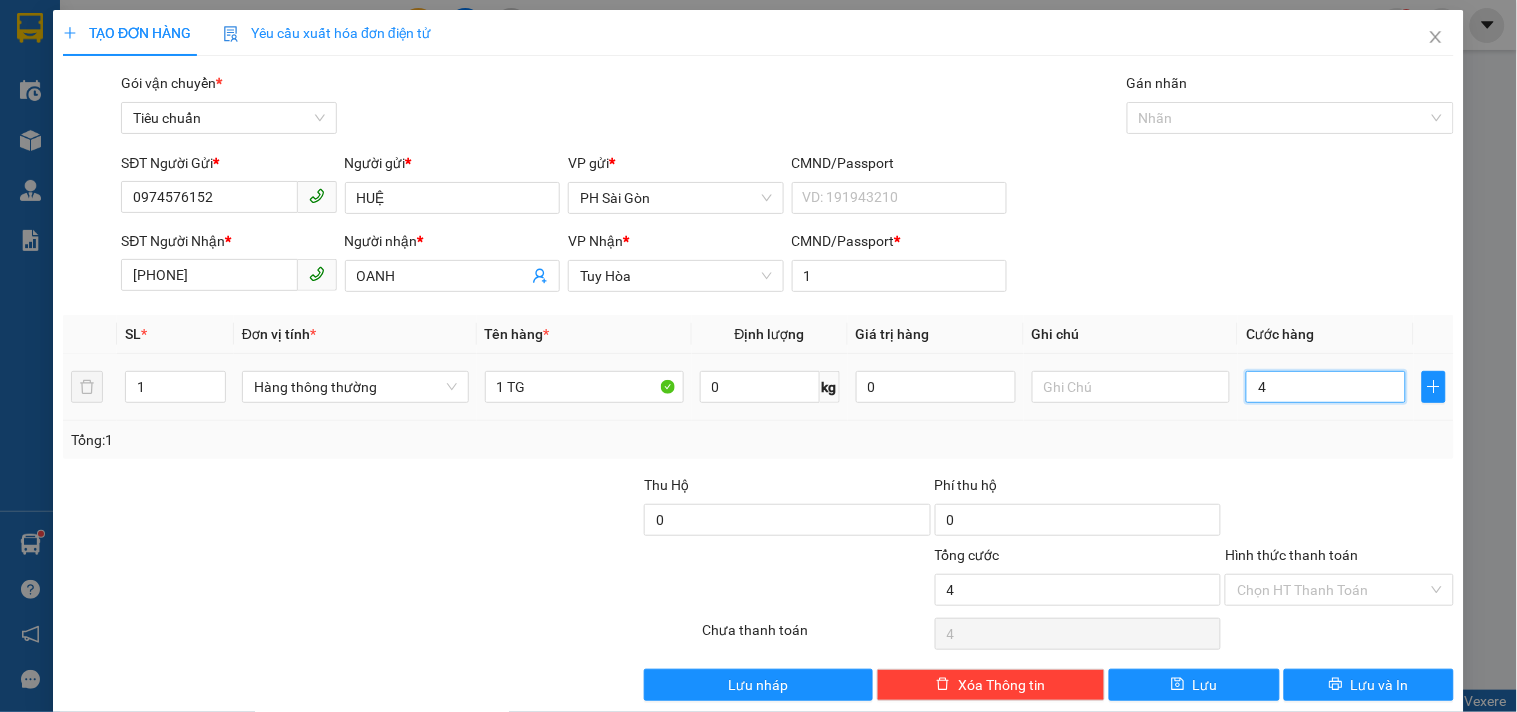 type on "40" 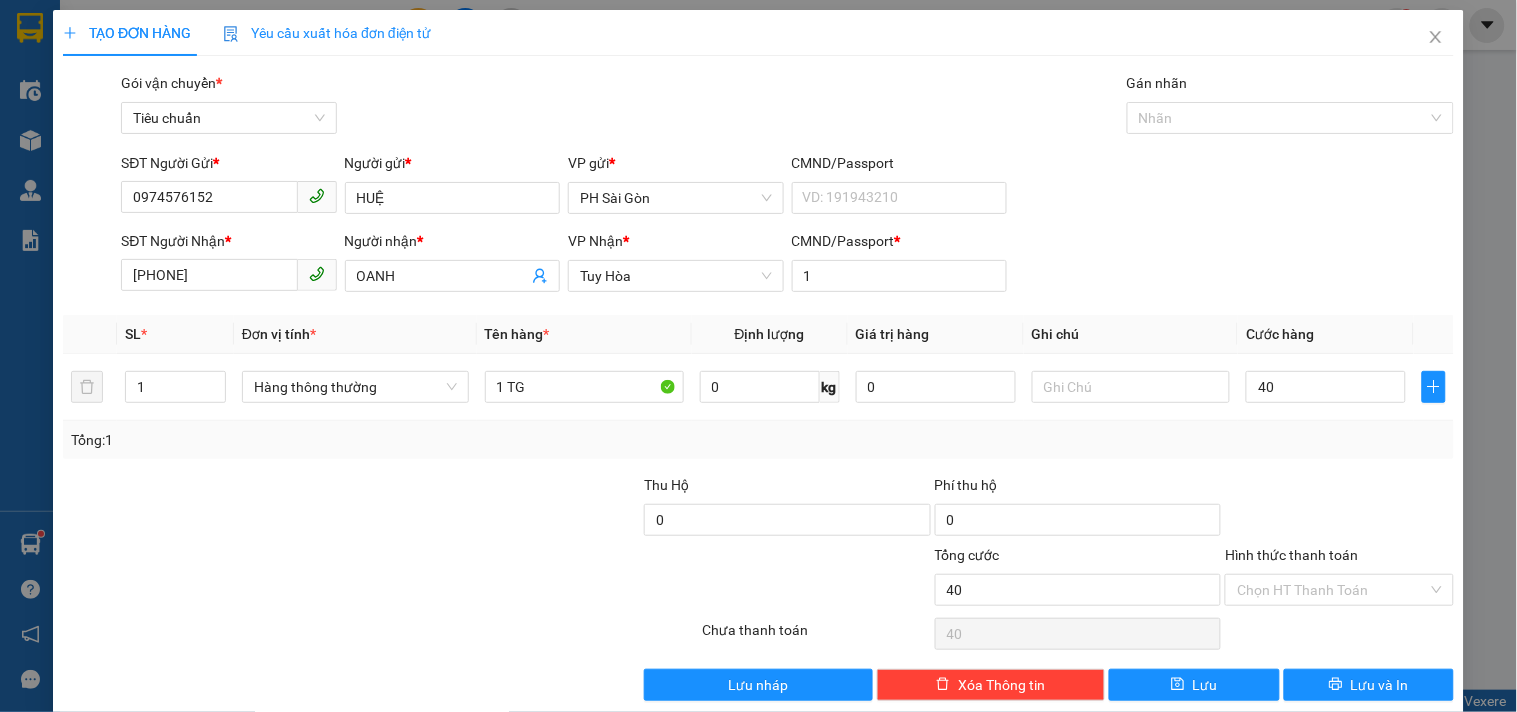 type on "40.000" 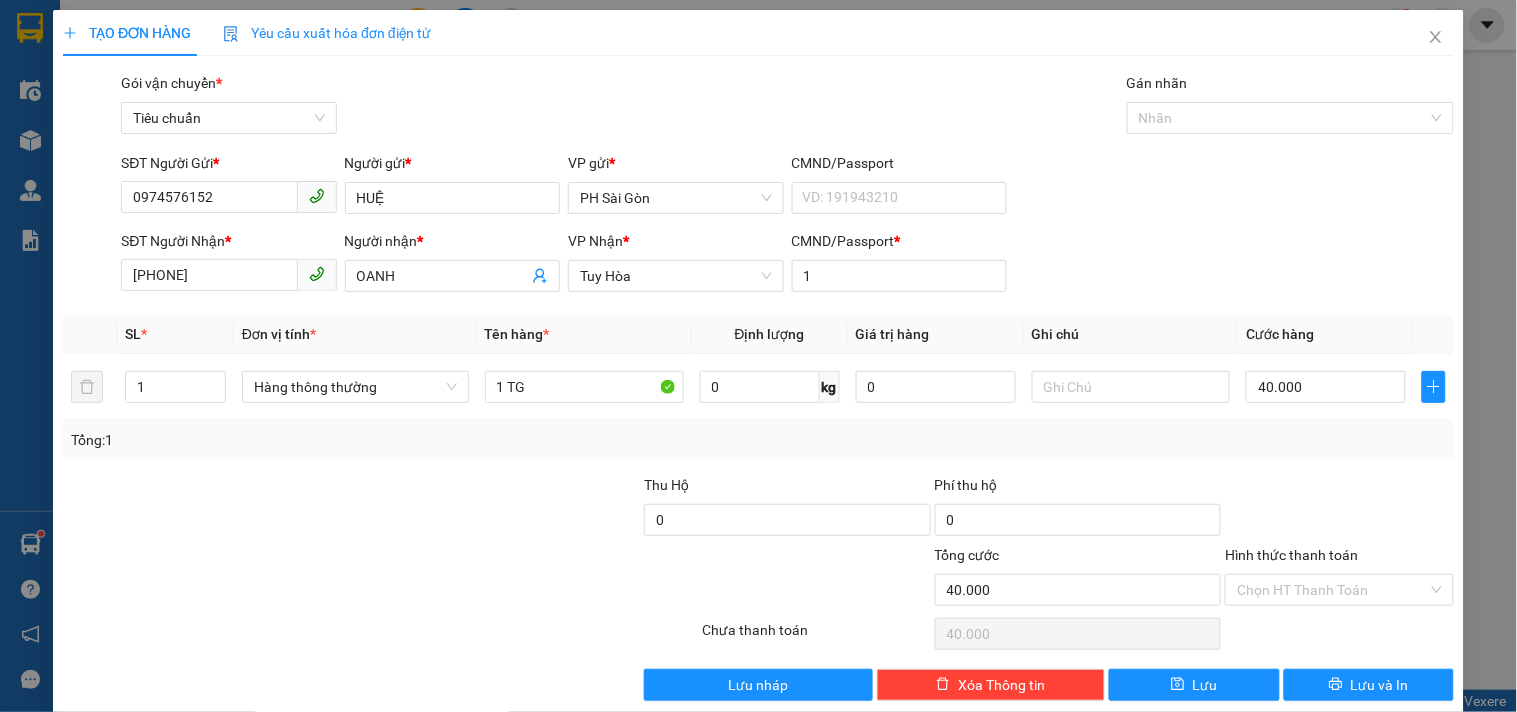 click on "Tổng:  1" at bounding box center [758, 440] 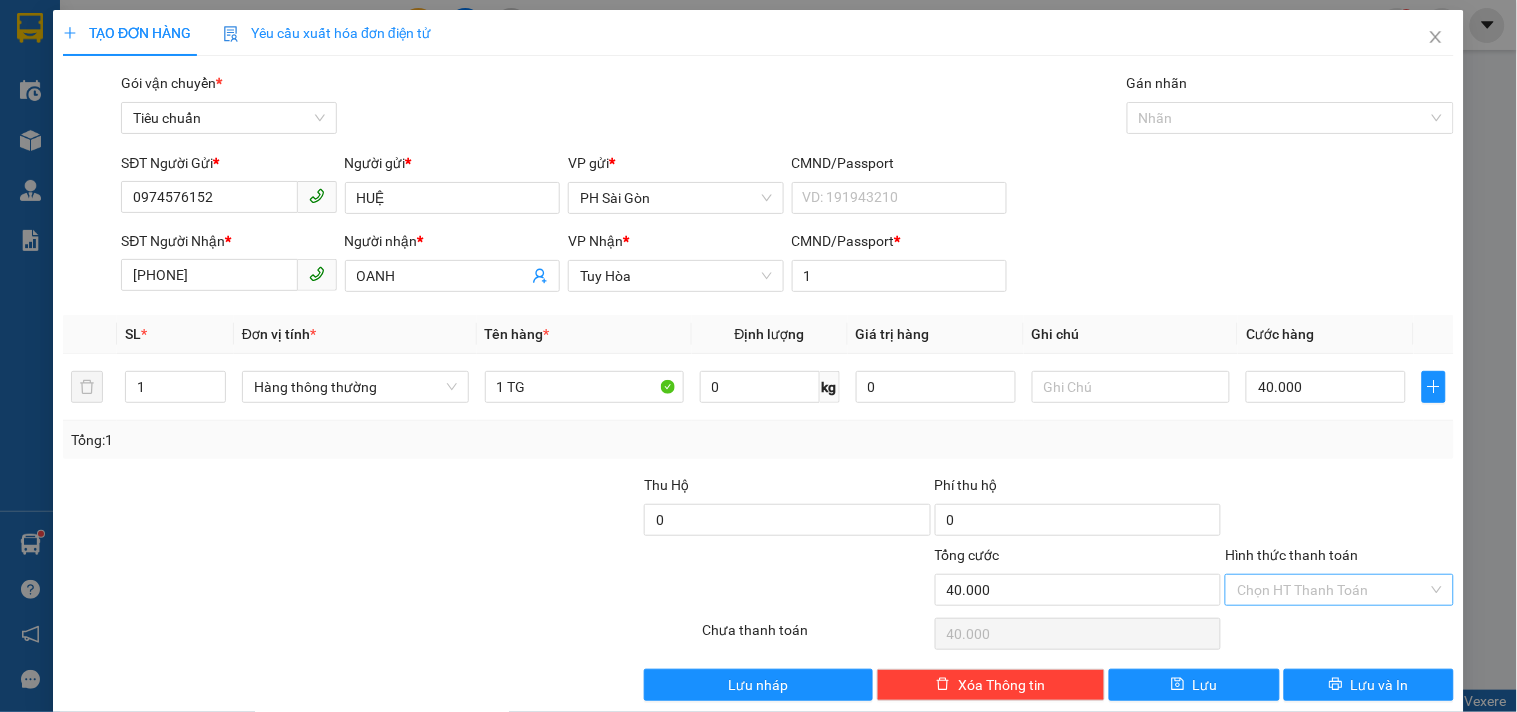 click on "Hình thức thanh toán" at bounding box center (1332, 590) 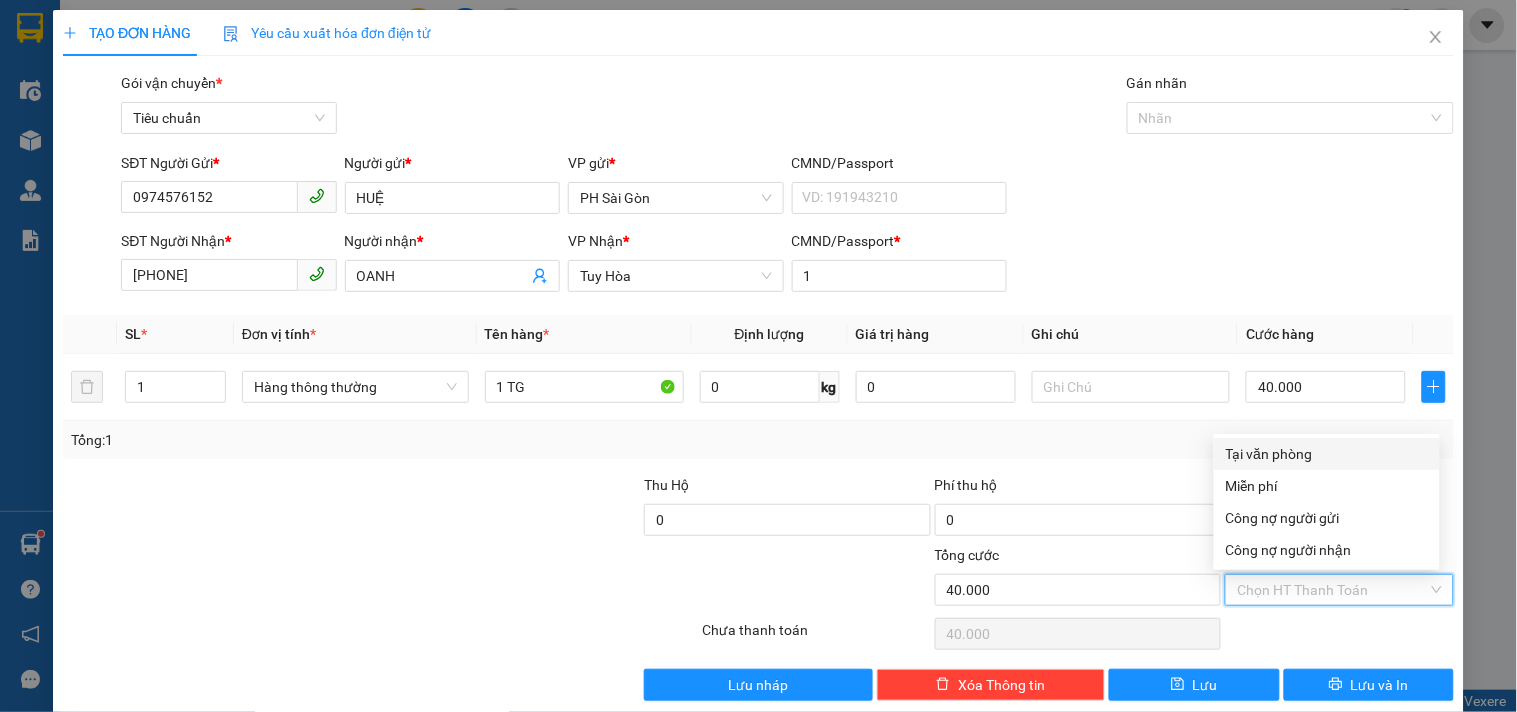 click on "Tại văn phòng" at bounding box center (1327, 454) 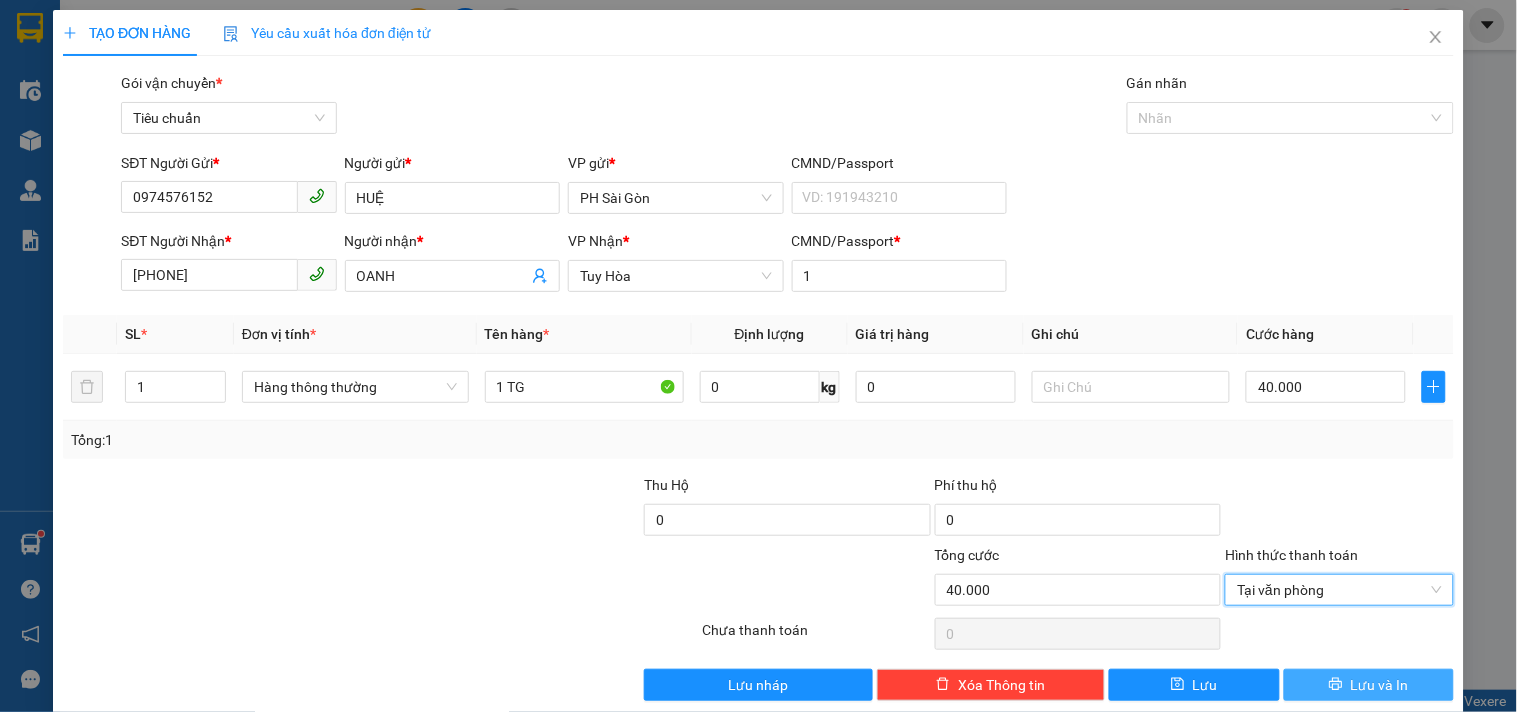 scroll, scrollTop: 27, scrollLeft: 0, axis: vertical 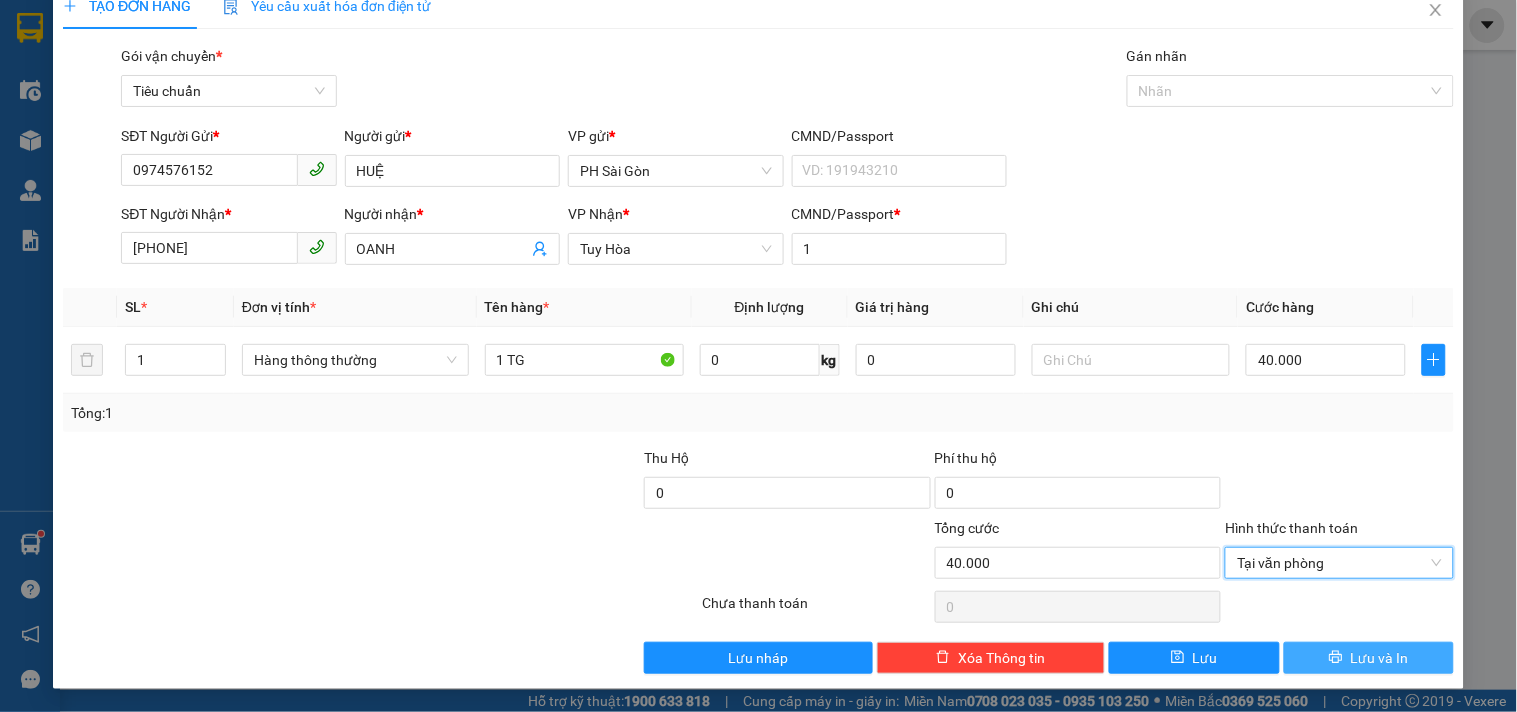 click on "Lưu và In" at bounding box center [1369, 658] 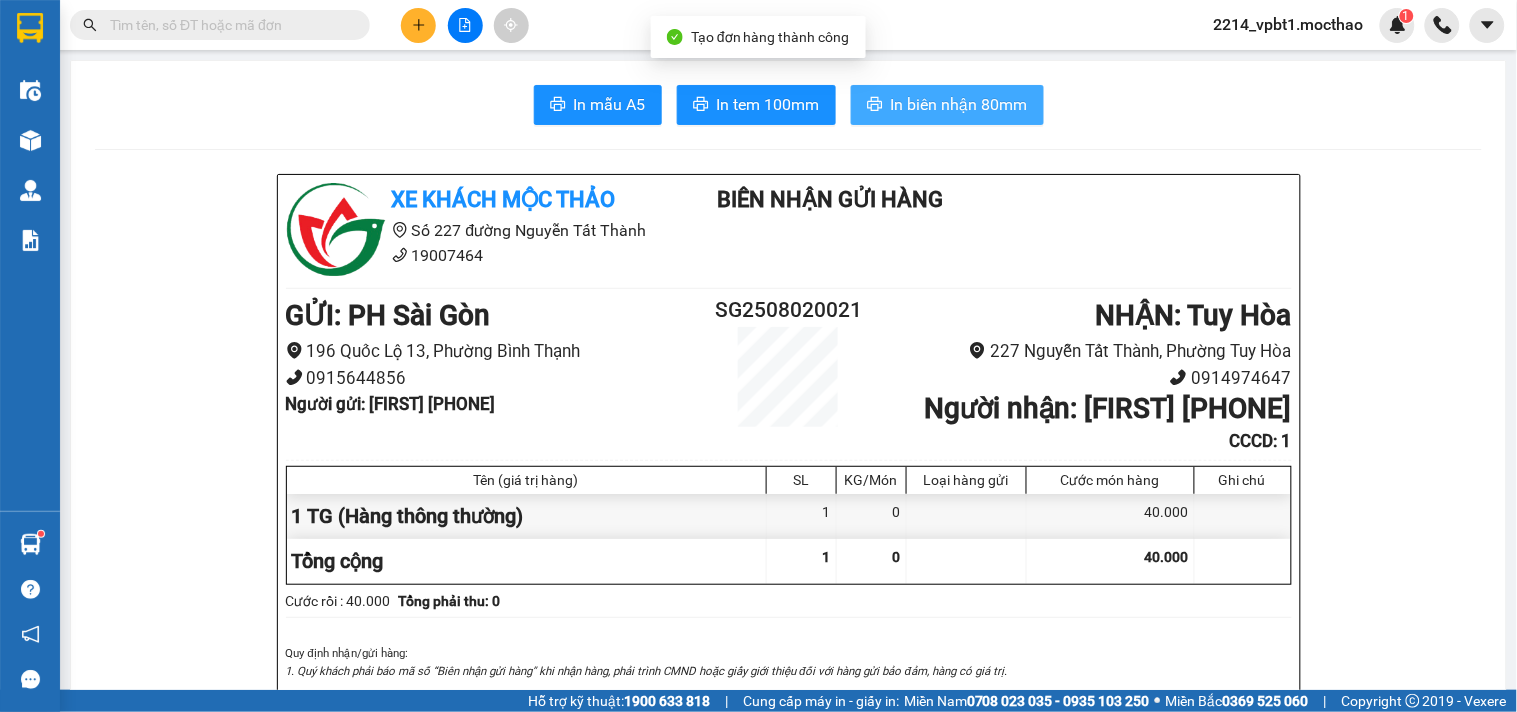 click on "In biên nhận 80mm" at bounding box center [959, 104] 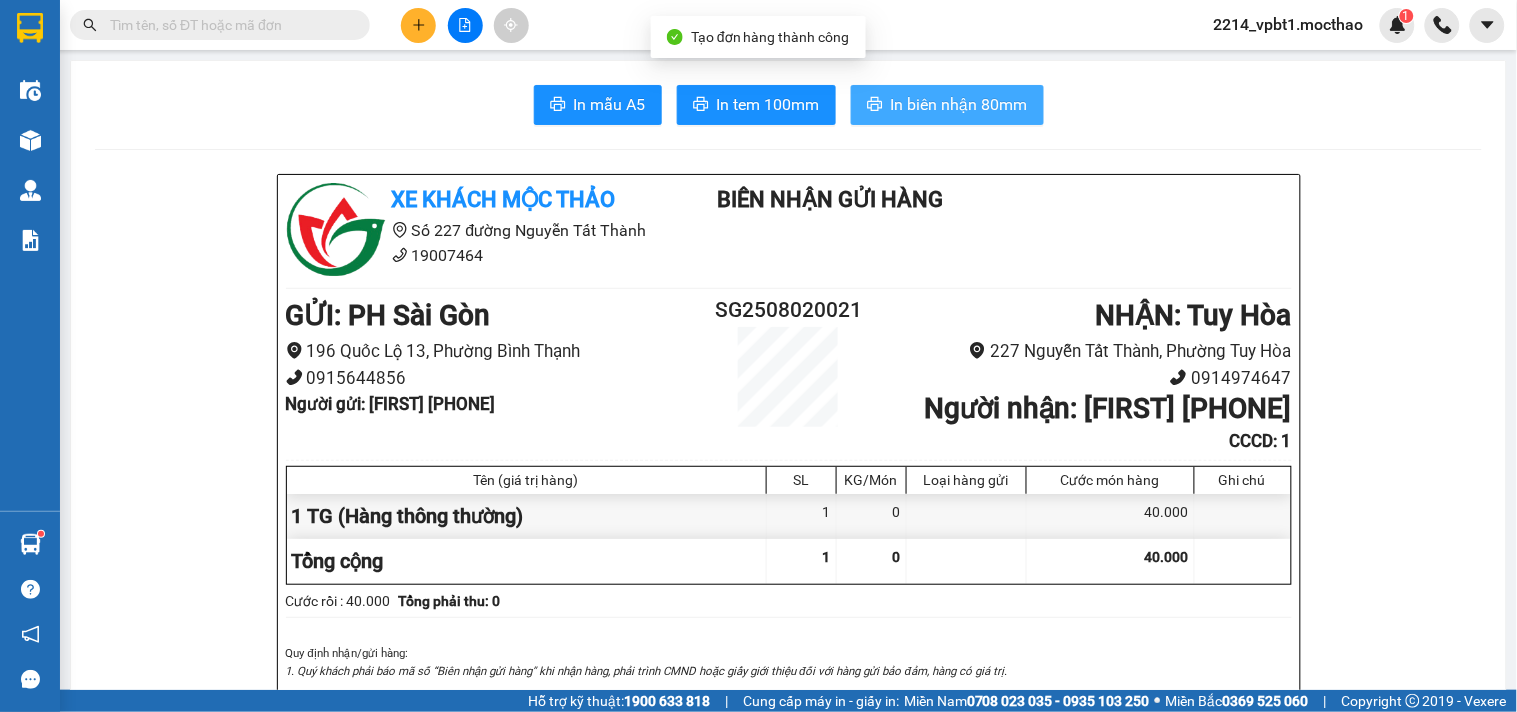 scroll, scrollTop: 0, scrollLeft: 0, axis: both 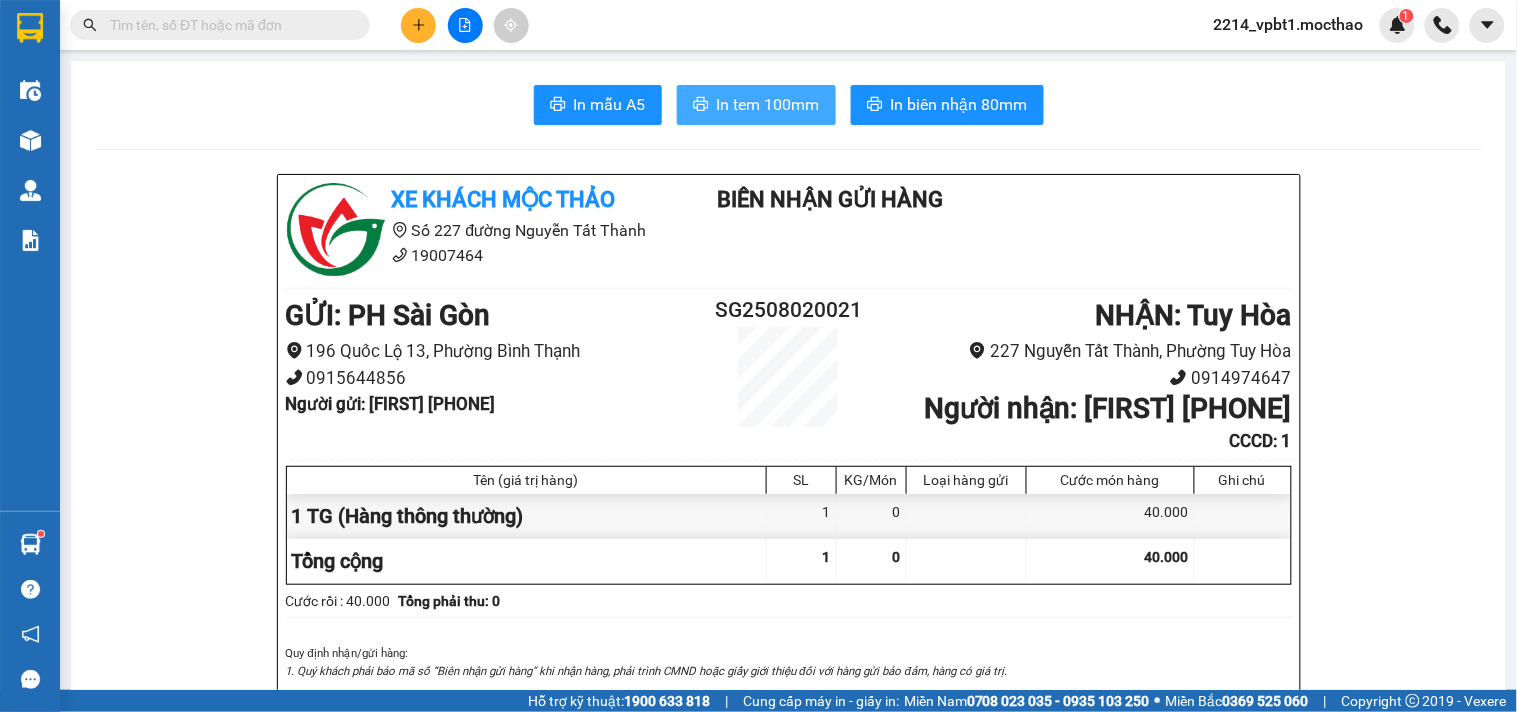 click on "In tem 100mm" at bounding box center (768, 104) 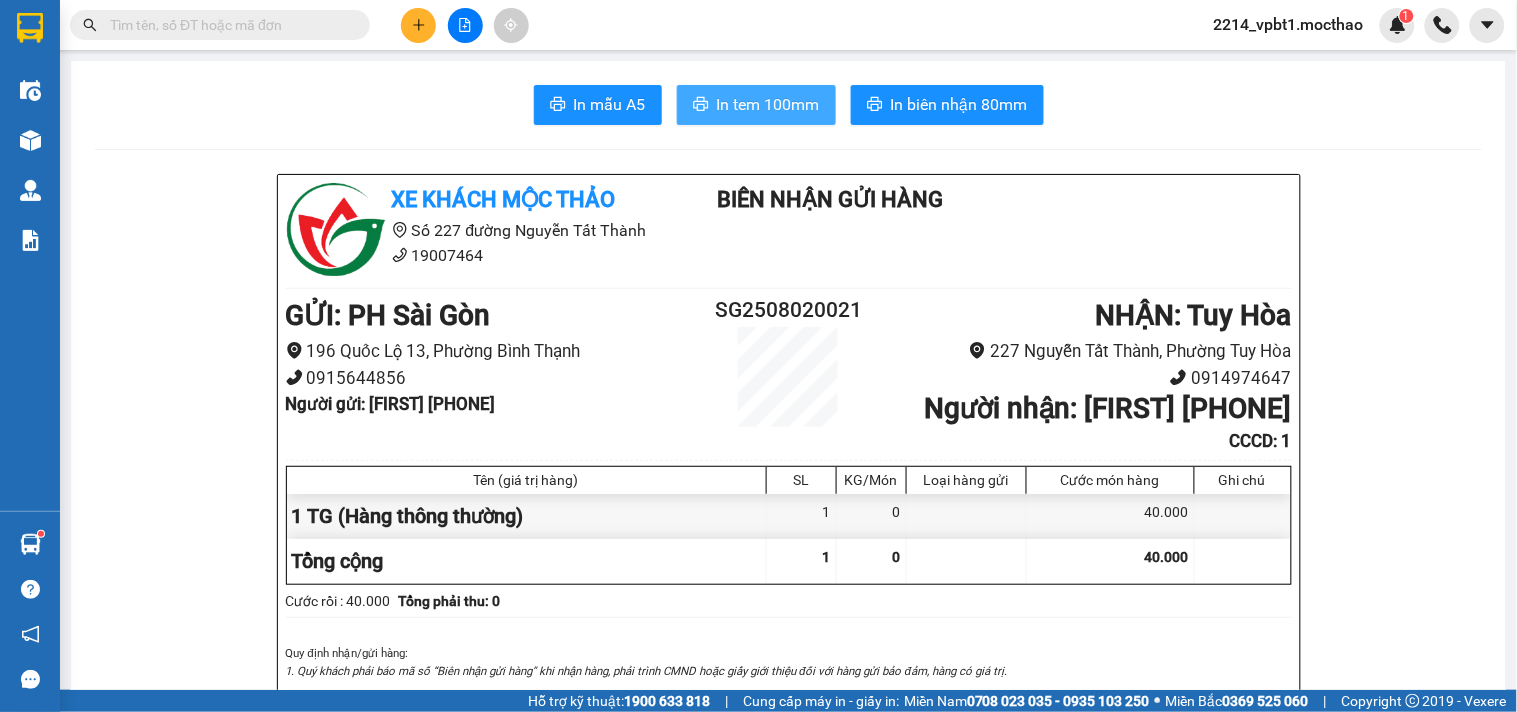 scroll, scrollTop: 0, scrollLeft: 0, axis: both 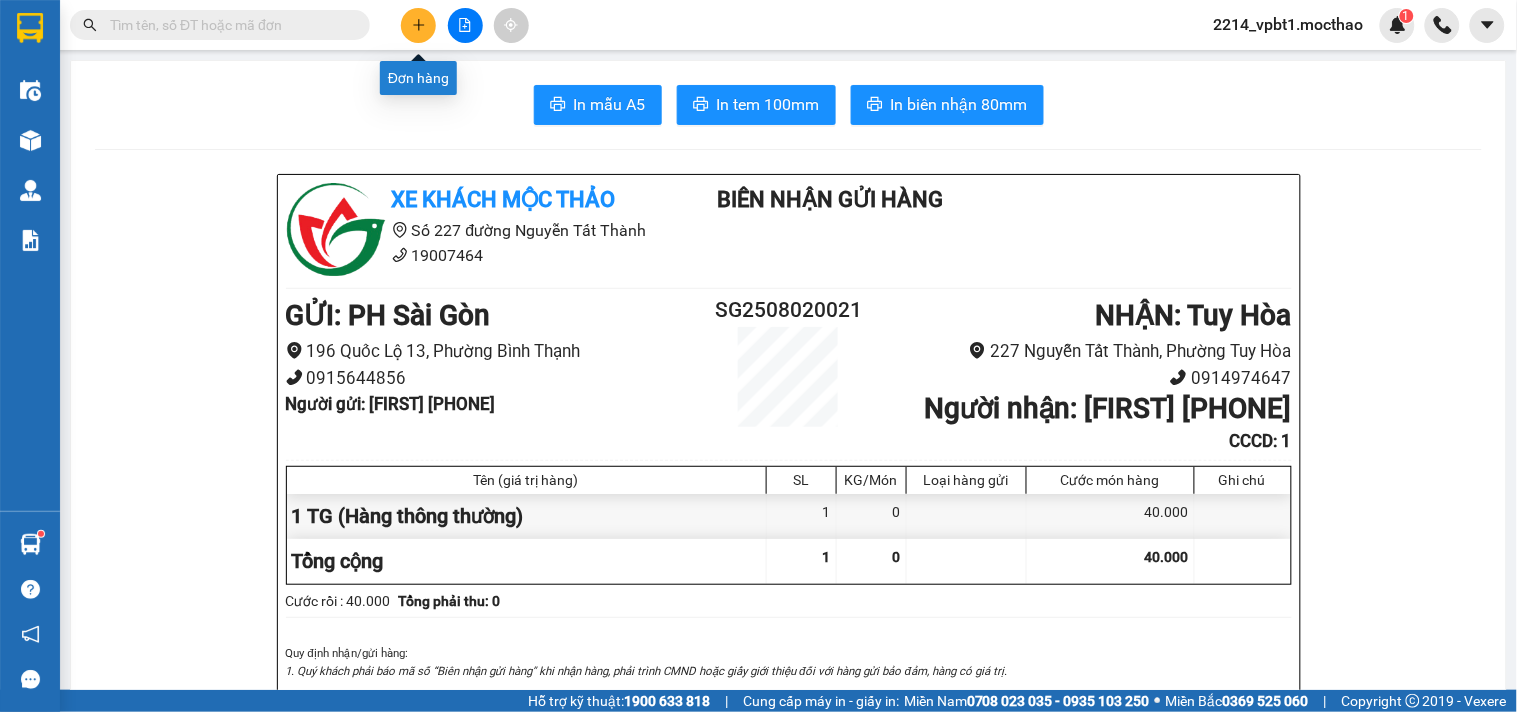 click 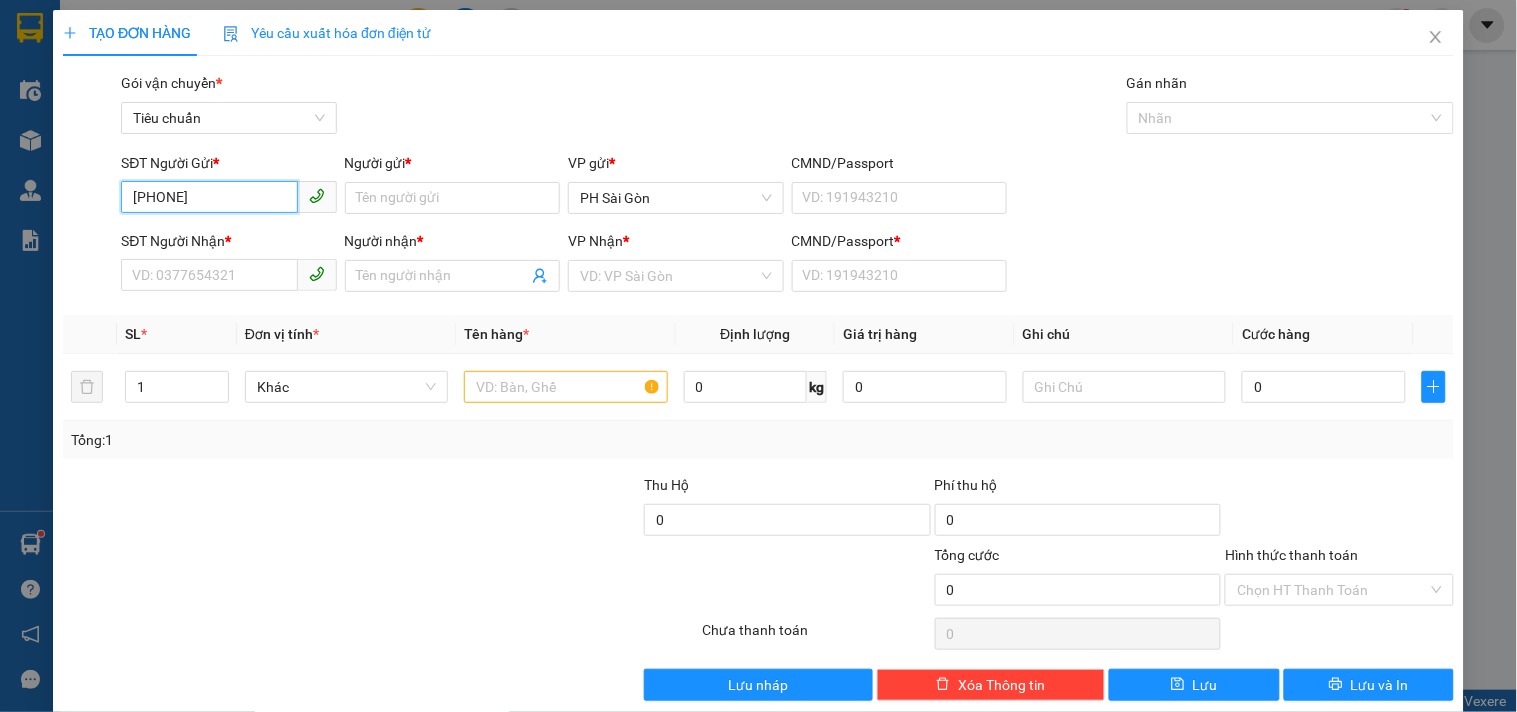 type on "[PHONE]" 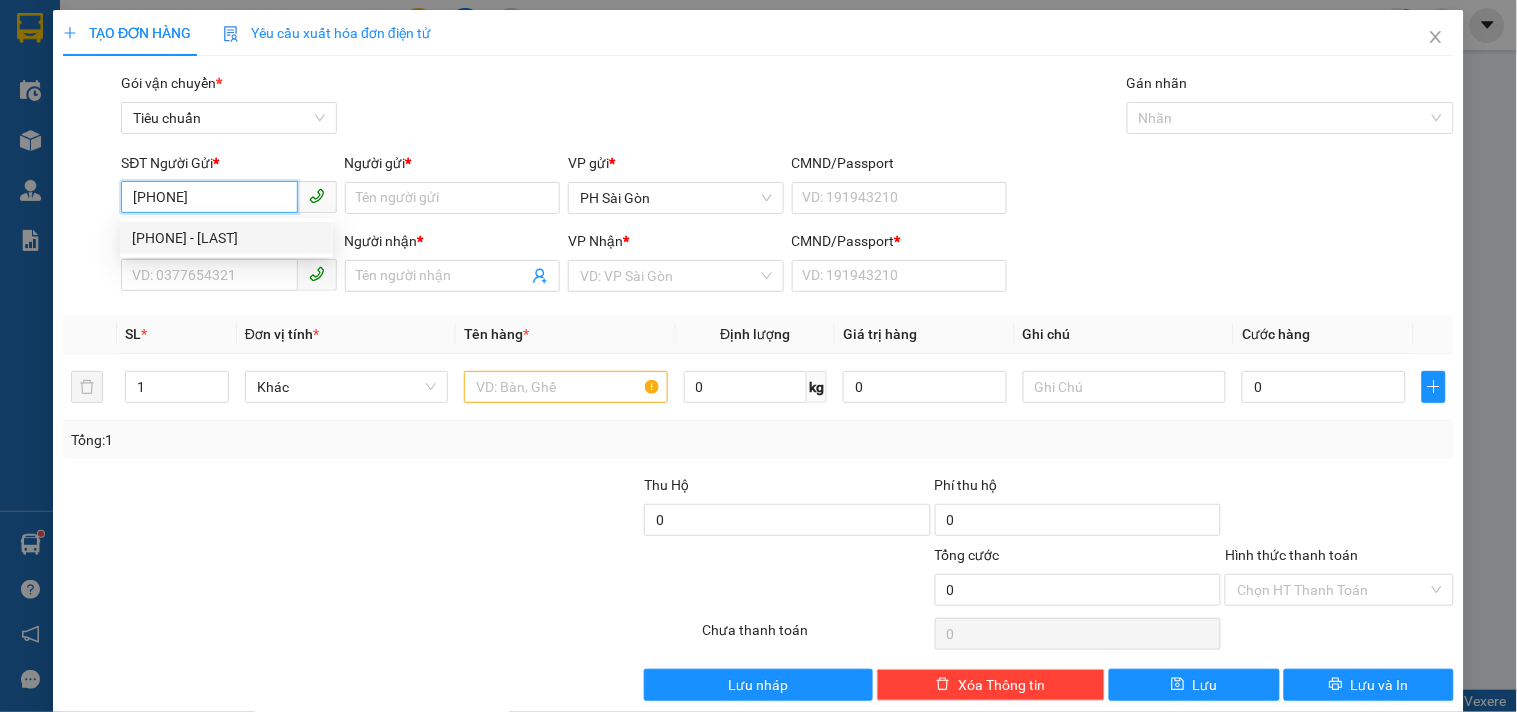 click on "[PHONE] - [LAST]" at bounding box center [226, 238] 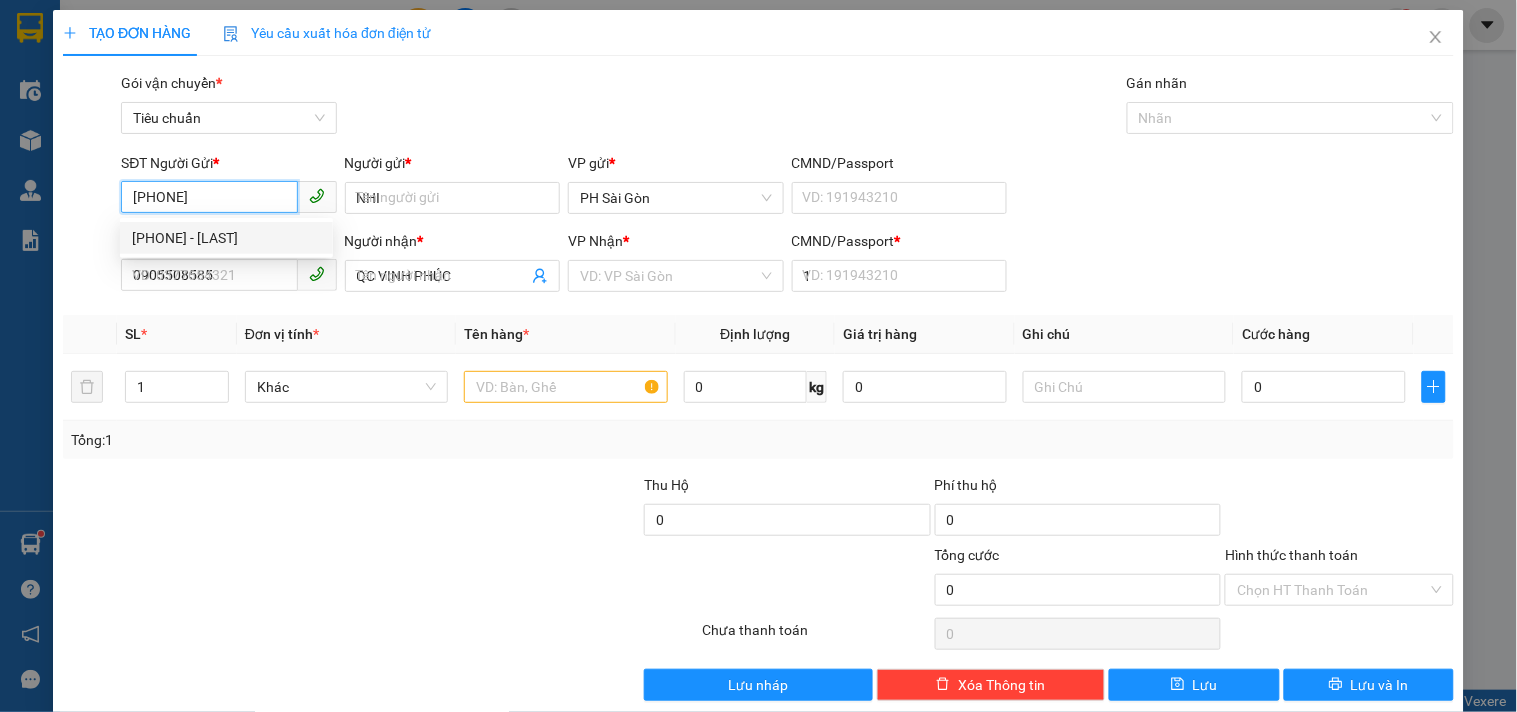 type on "30.000" 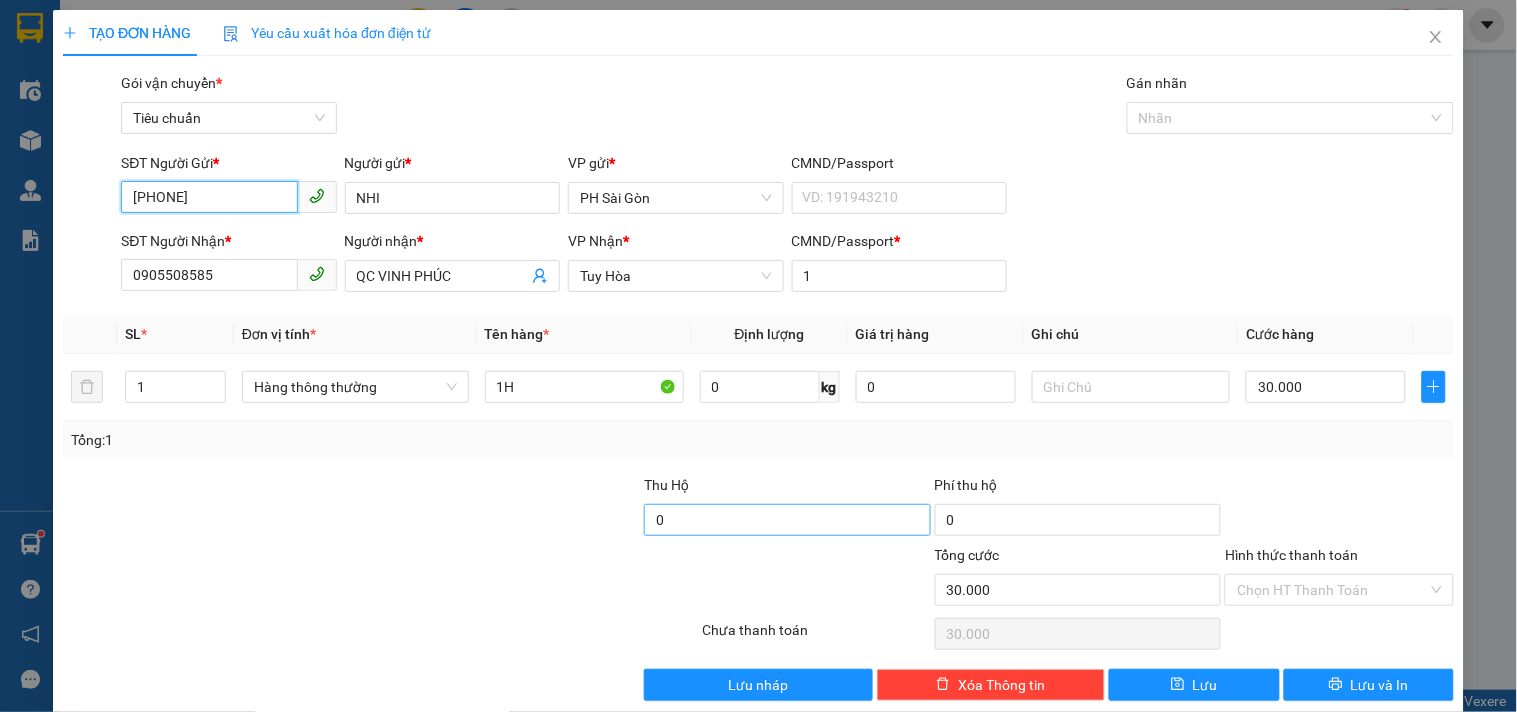 scroll, scrollTop: 27, scrollLeft: 0, axis: vertical 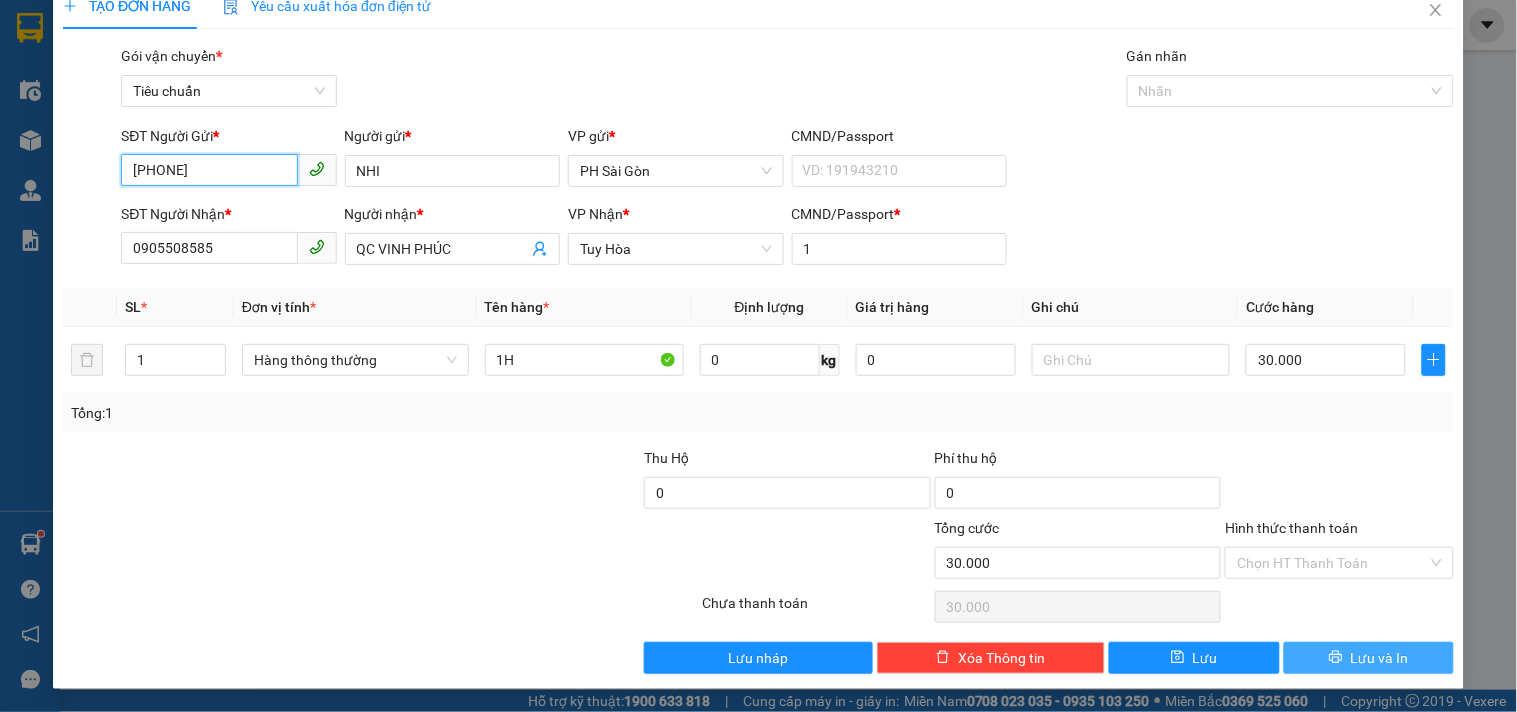 type on "[PHONE]" 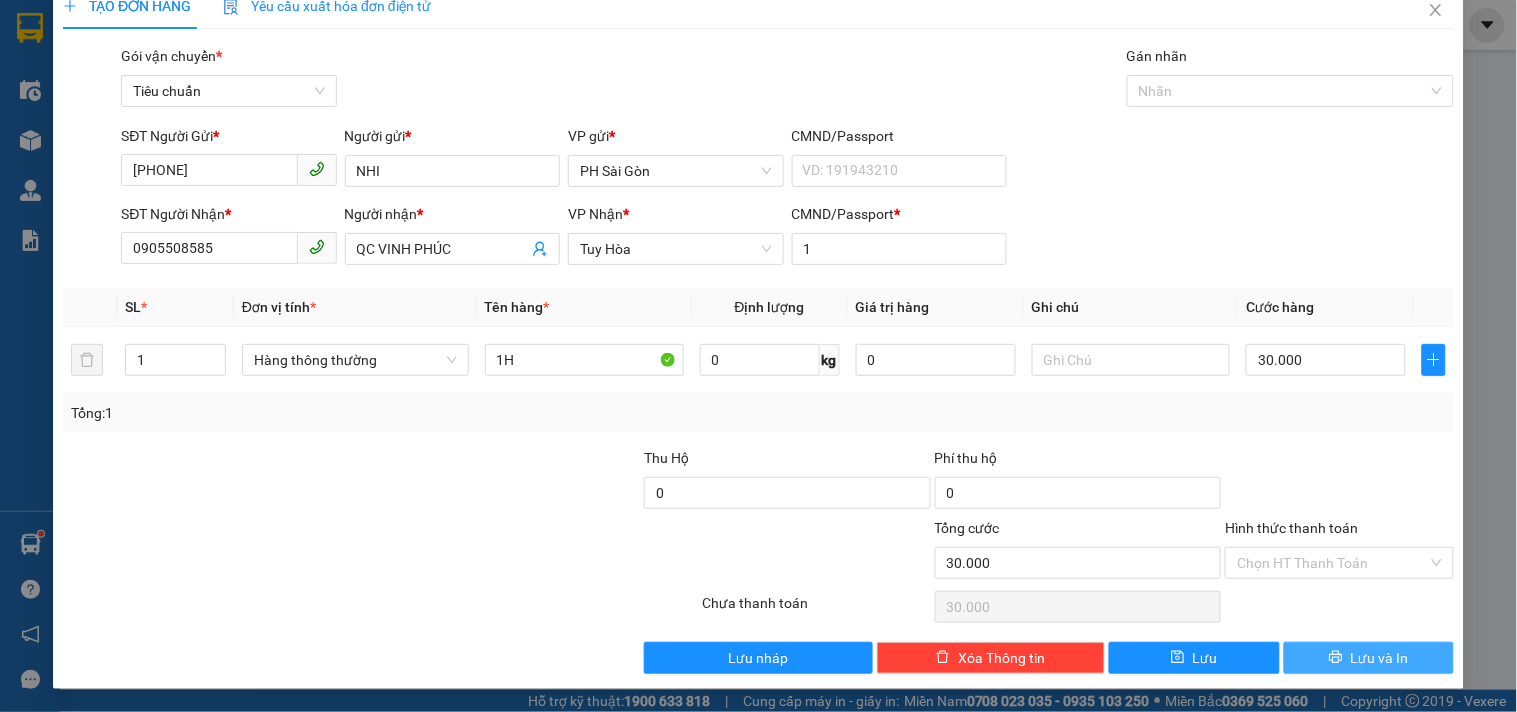 click on "Lưu và In" at bounding box center [1369, 658] 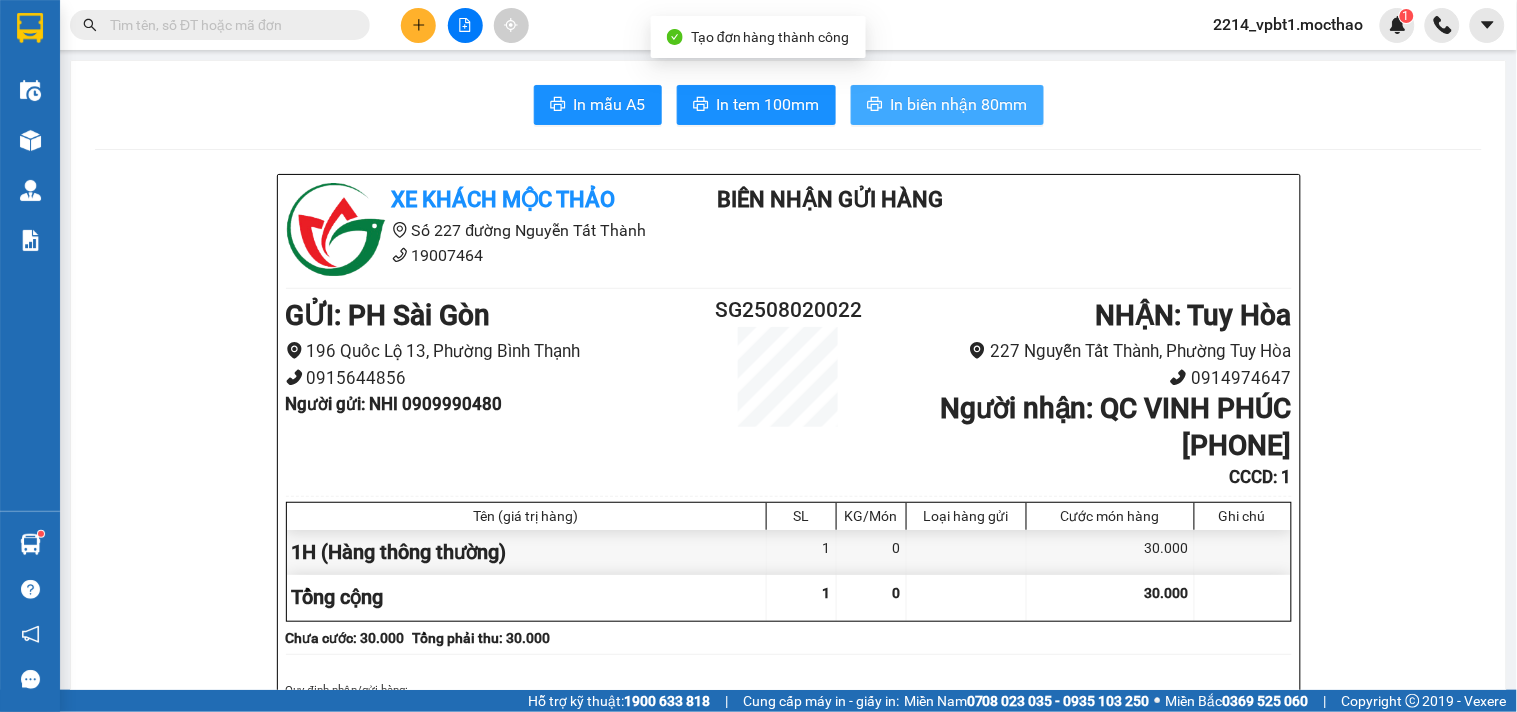 click on "In biên nhận 80mm" at bounding box center (959, 104) 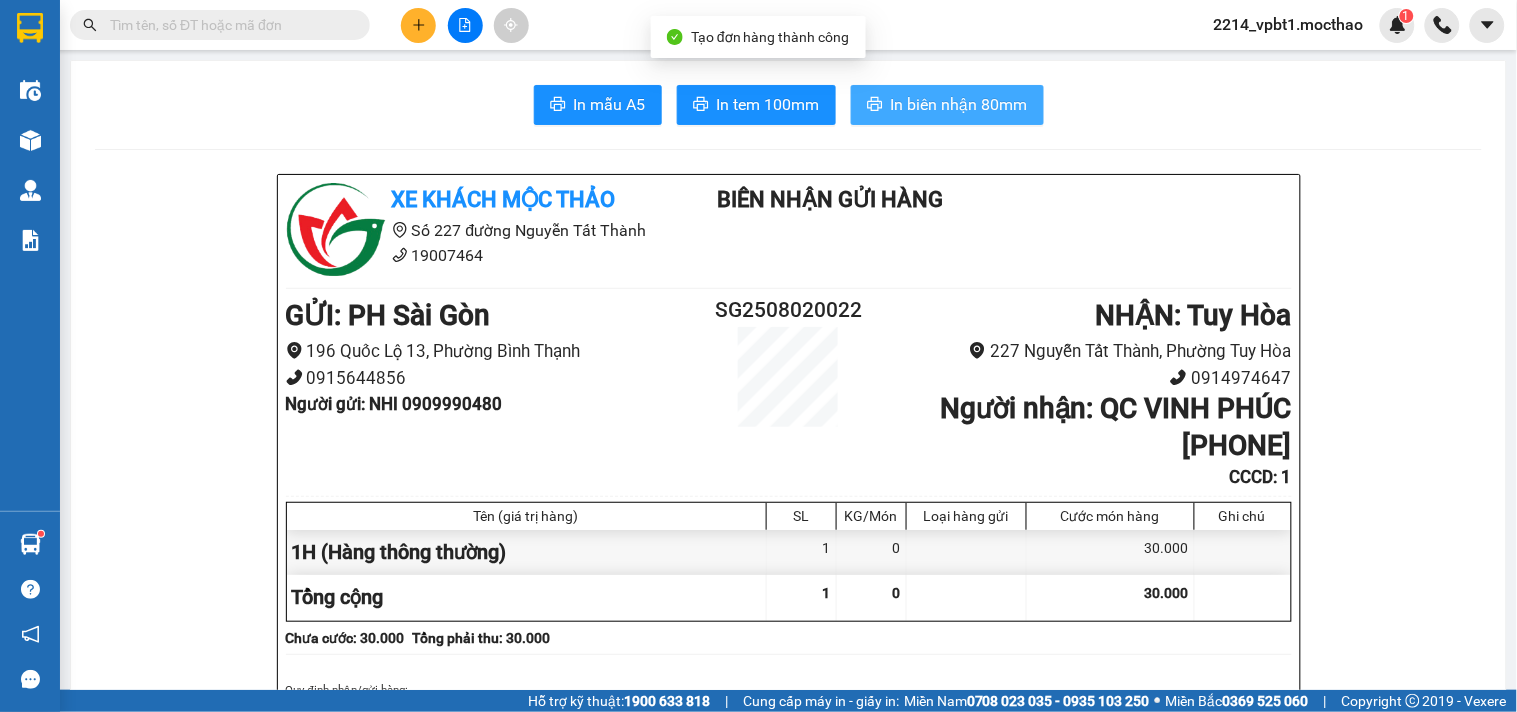 scroll, scrollTop: 0, scrollLeft: 0, axis: both 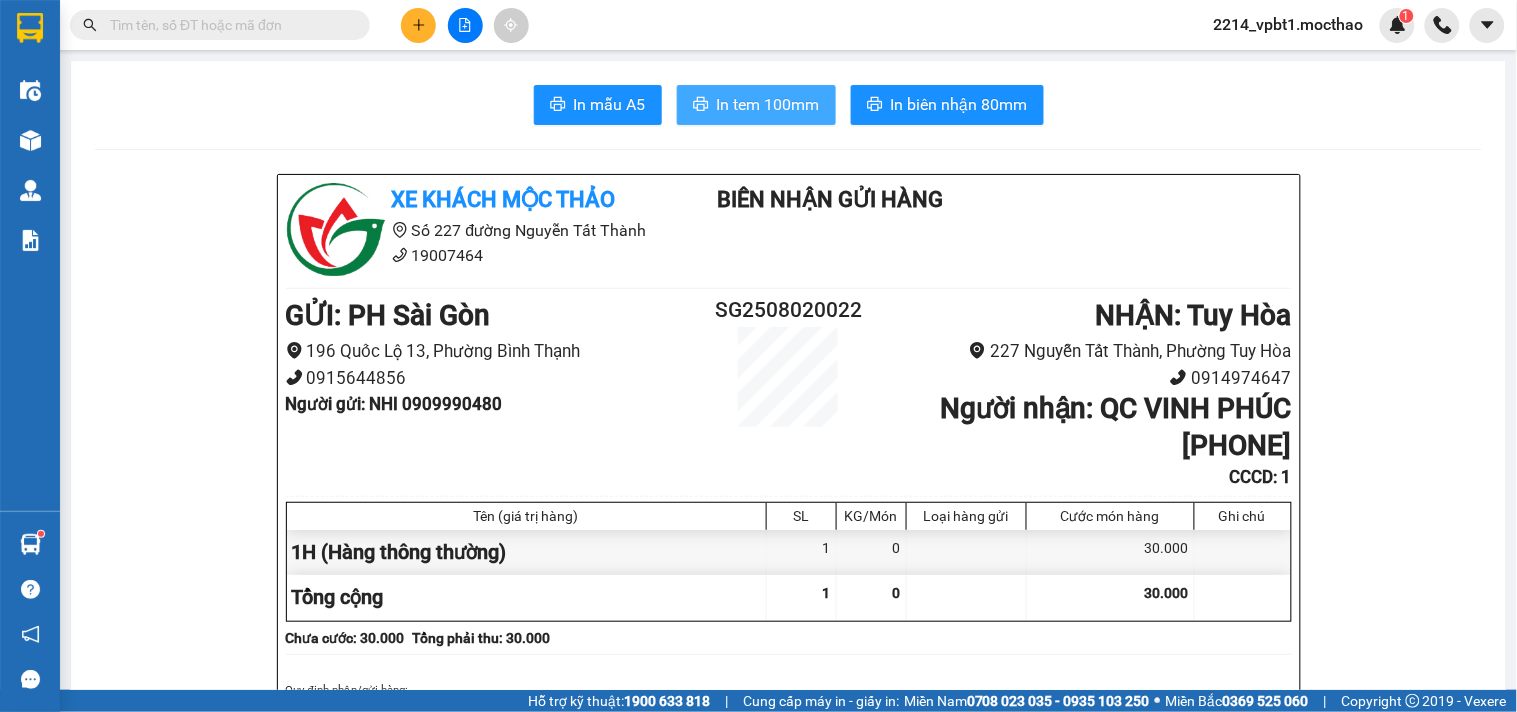 click on "In tem 100mm" at bounding box center [768, 104] 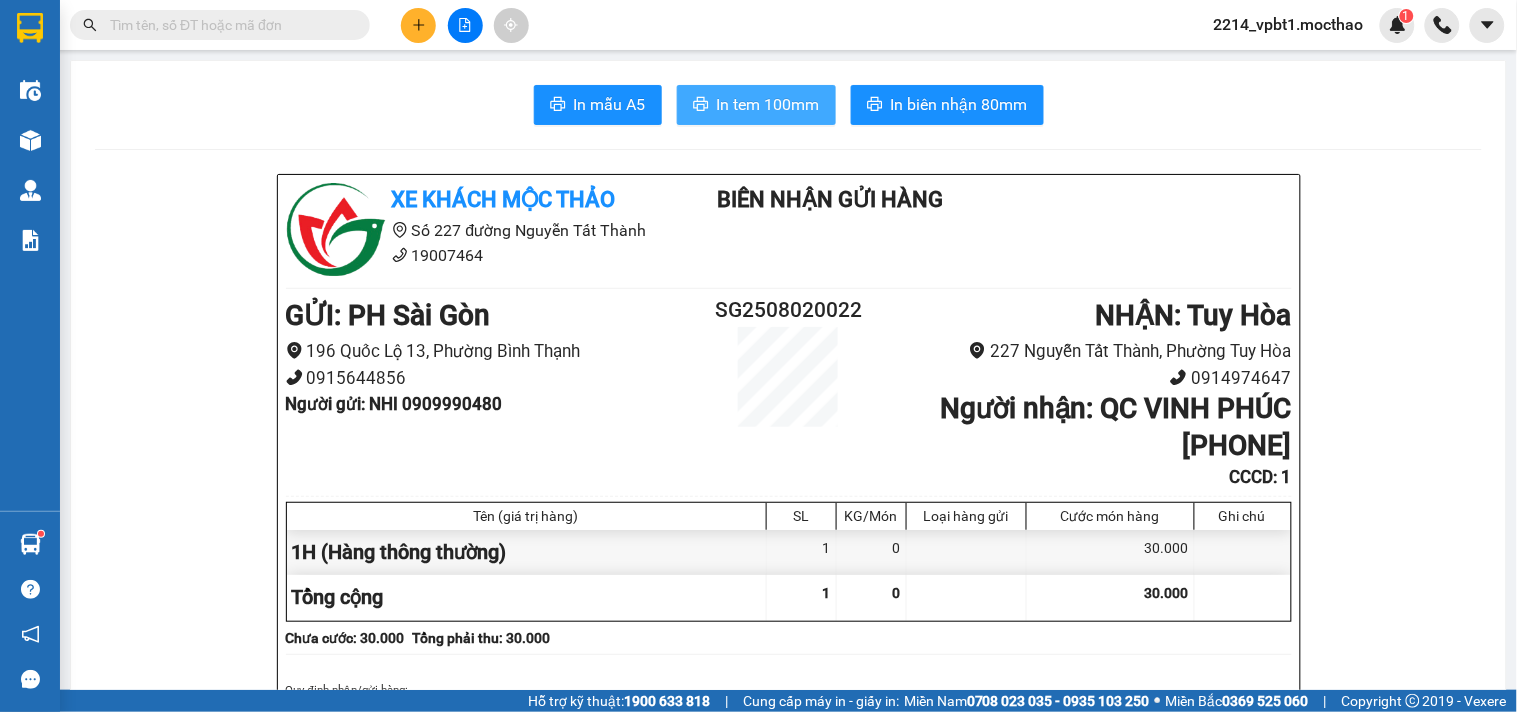 scroll, scrollTop: 0, scrollLeft: 0, axis: both 